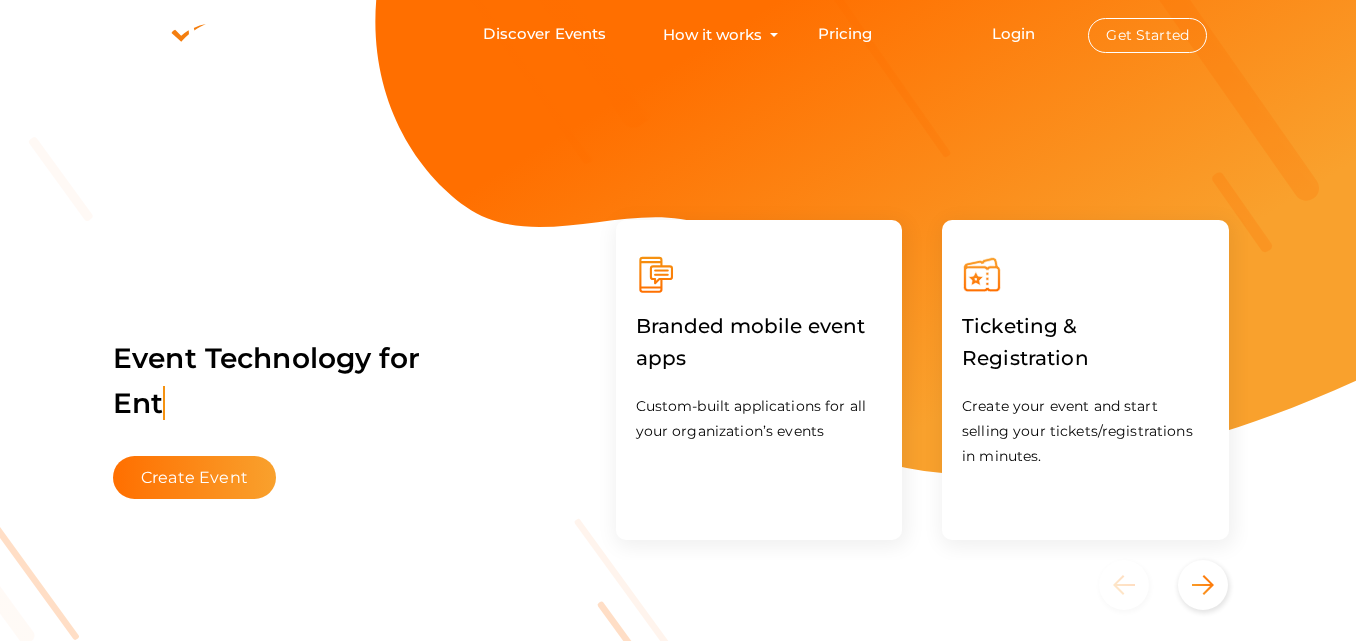 scroll, scrollTop: 0, scrollLeft: 0, axis: both 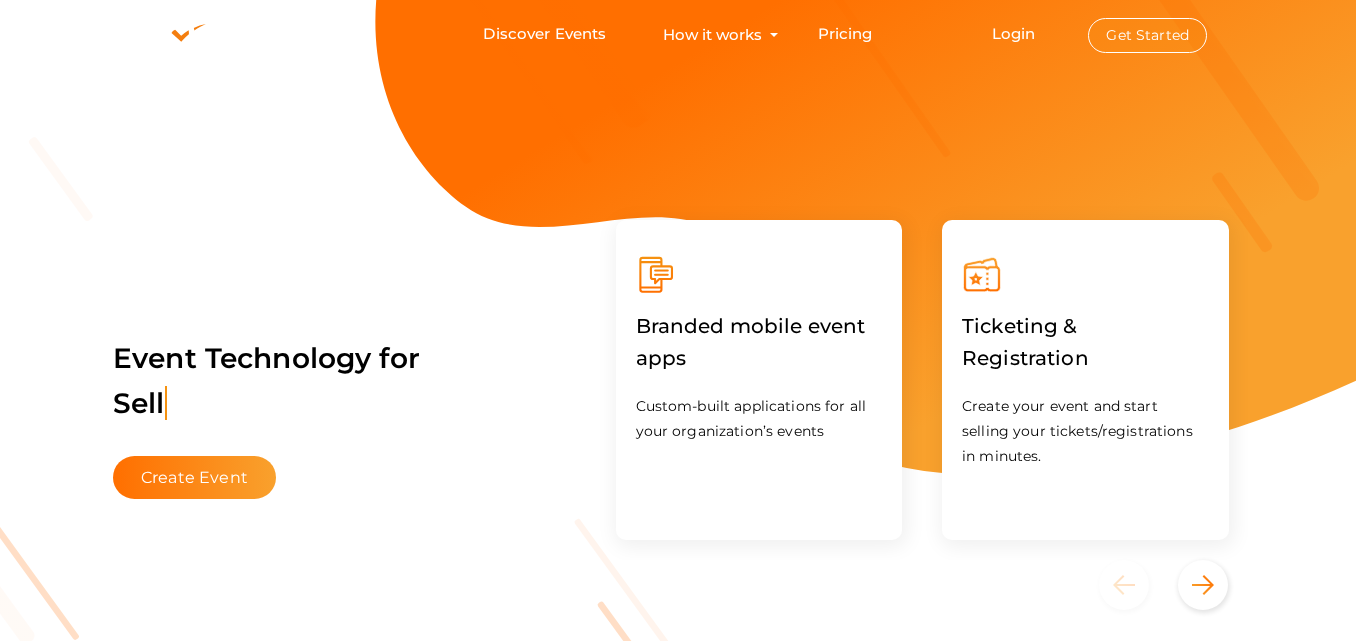 click on "Get Started" at bounding box center (1147, 35) 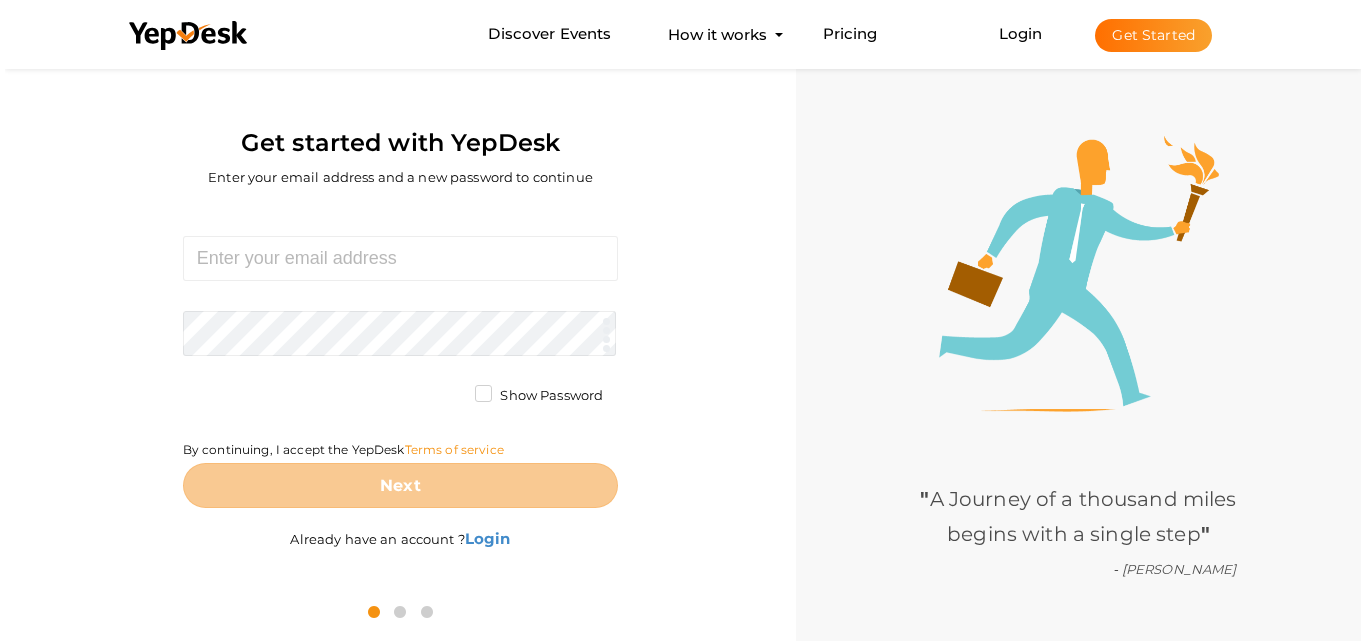scroll, scrollTop: 0, scrollLeft: 0, axis: both 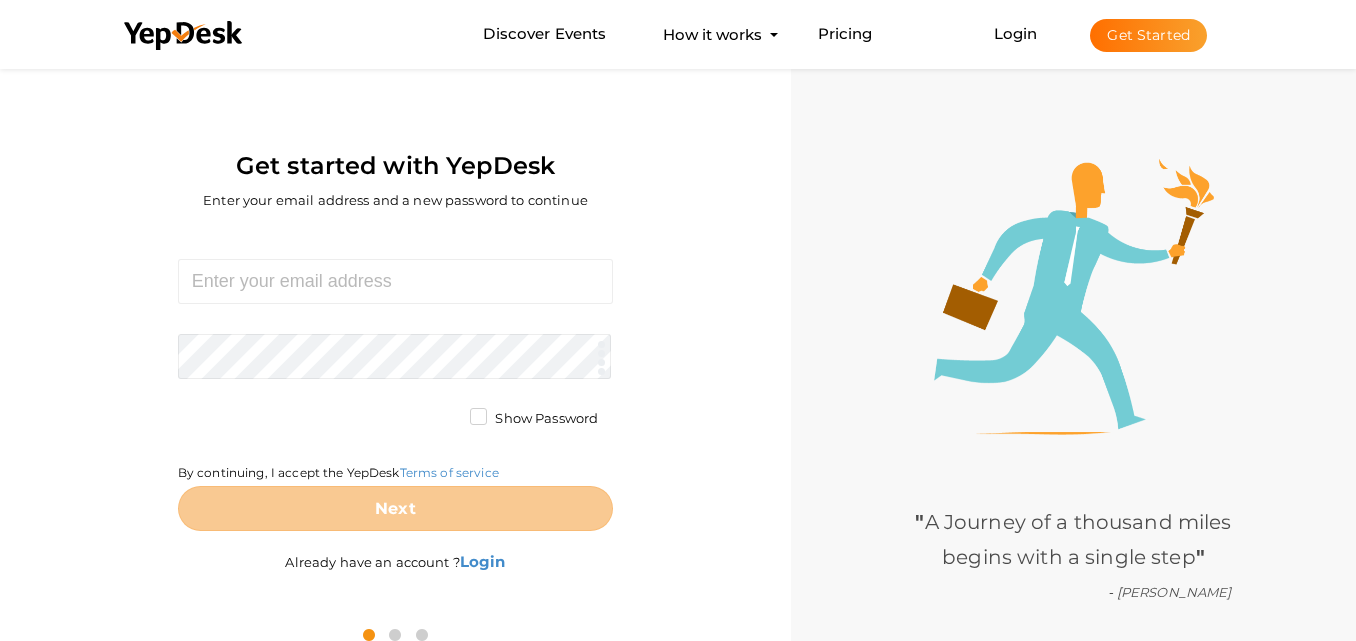 click on "Required.
Invalid
email.   Checking
You already have a YepDesk
account. Please  Sign in  your account to create
an organization / group.
Required.
Passwords must be between 4 and 20 characters.
Show Password
By continuing, I accept the YepDesk  Terms of
service
Next
Already
have an account ?  Login" at bounding box center (395, 418) 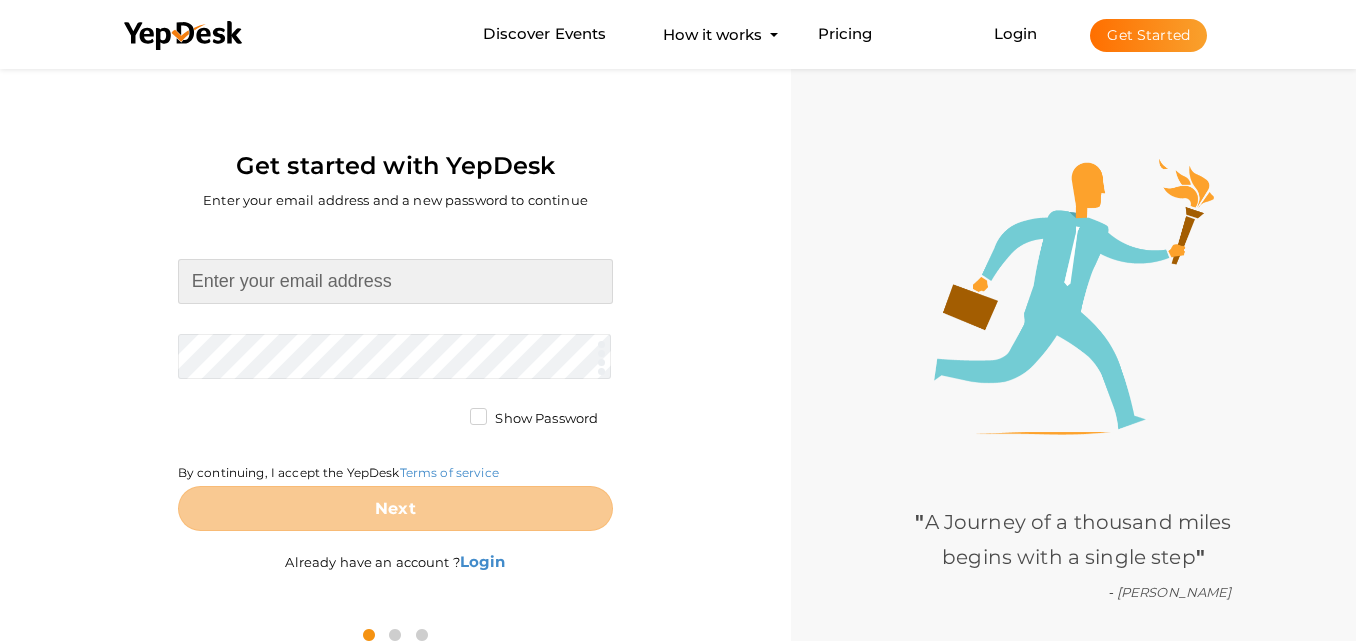 click at bounding box center (396, 281) 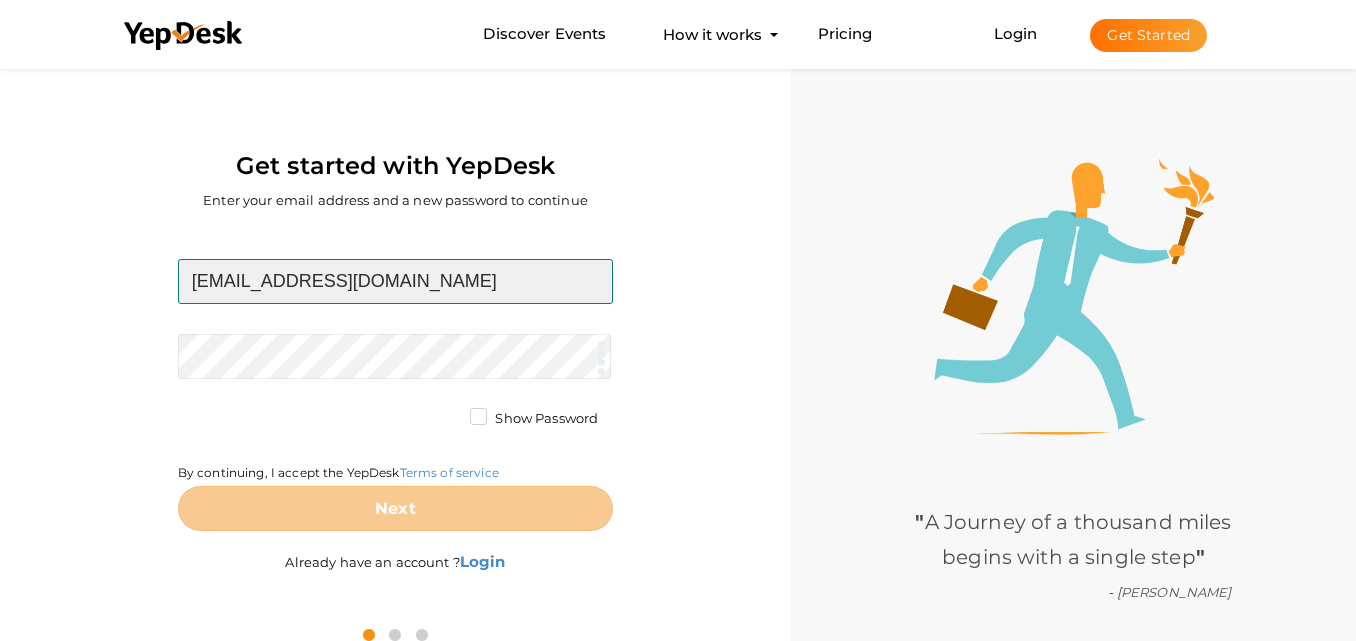 type on "[EMAIL_ADDRESS][DOMAIN_NAME]" 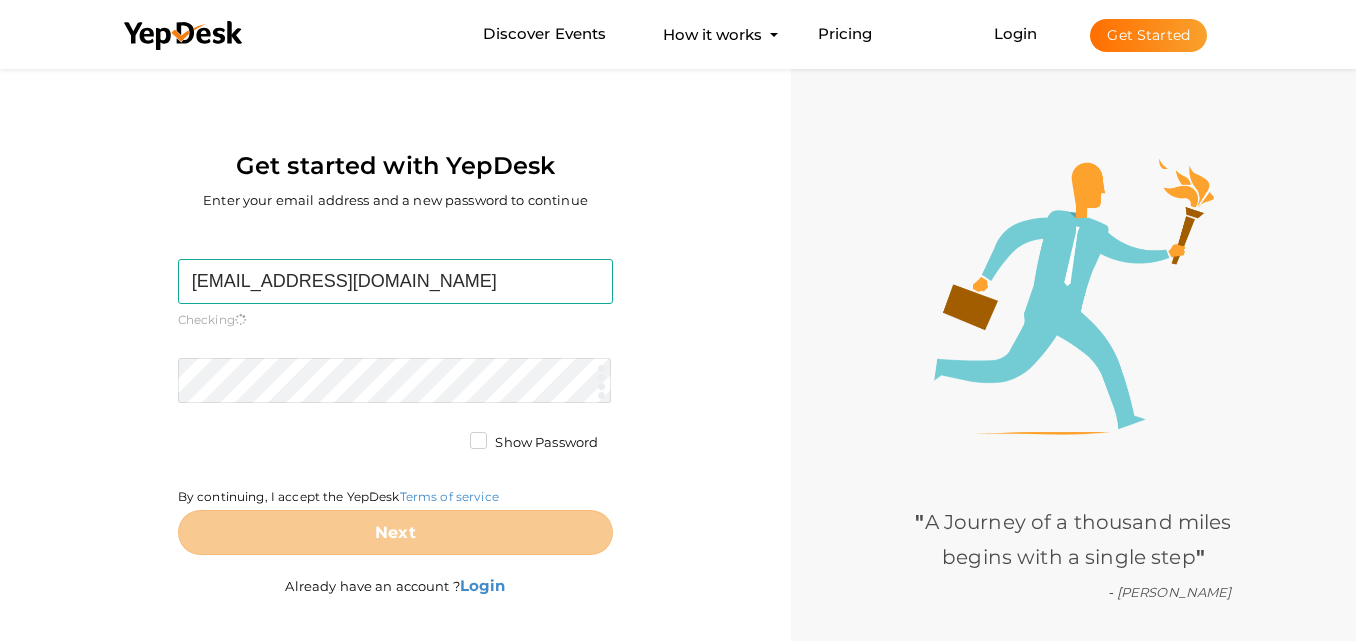 click on "agnetwork19@gmail.com   Required.
Invalid
email.   Checking
You already have a YepDesk
account. Please  Sign in  your account to create
an organization / group.
Required.
Passwords must be between 4 and 20 characters.
Show Password
By continuing, I accept the YepDesk  Terms of
service
Next" at bounding box center (396, 407) 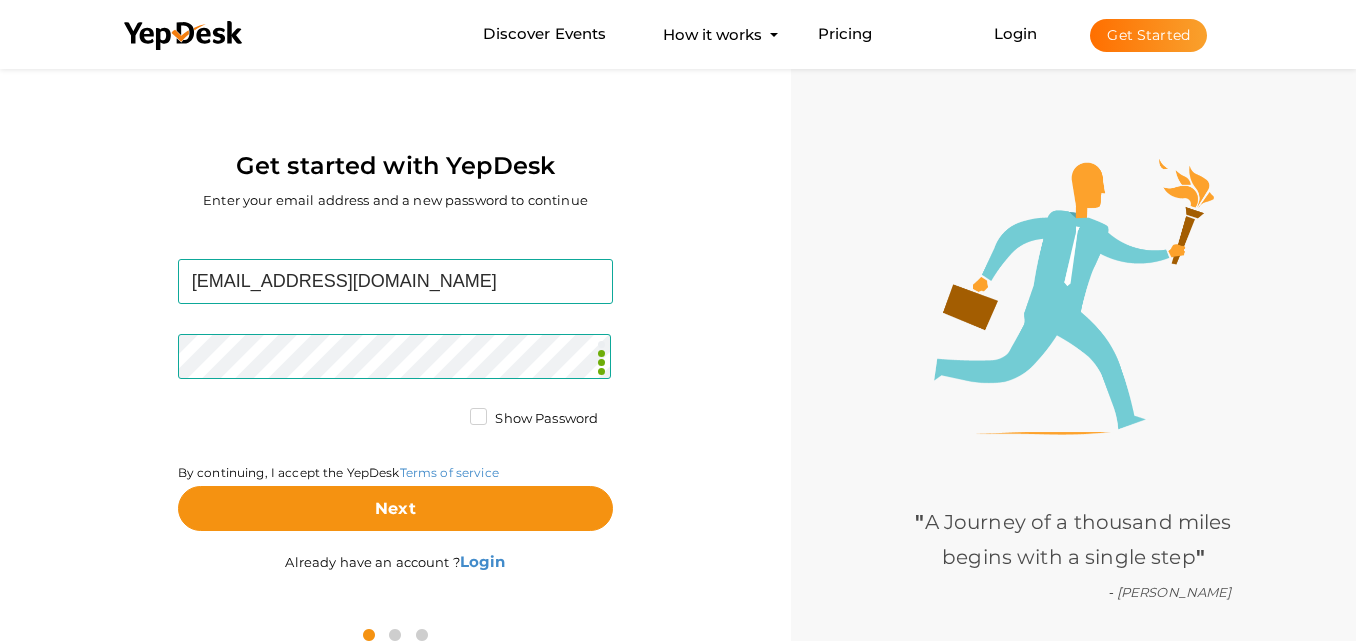 click on "agnetwork19@gmail.com   Required.
Invalid
email.   Checking
You already have a YepDesk
account. Please  Sign in  your account to create
an organization / group.
Required.
Passwords must be between 4 and 20 characters.
Show Password
By continuing, I accept the YepDesk  Terms of
service
Next
Already
have an account ?  Login" at bounding box center [395, 418] 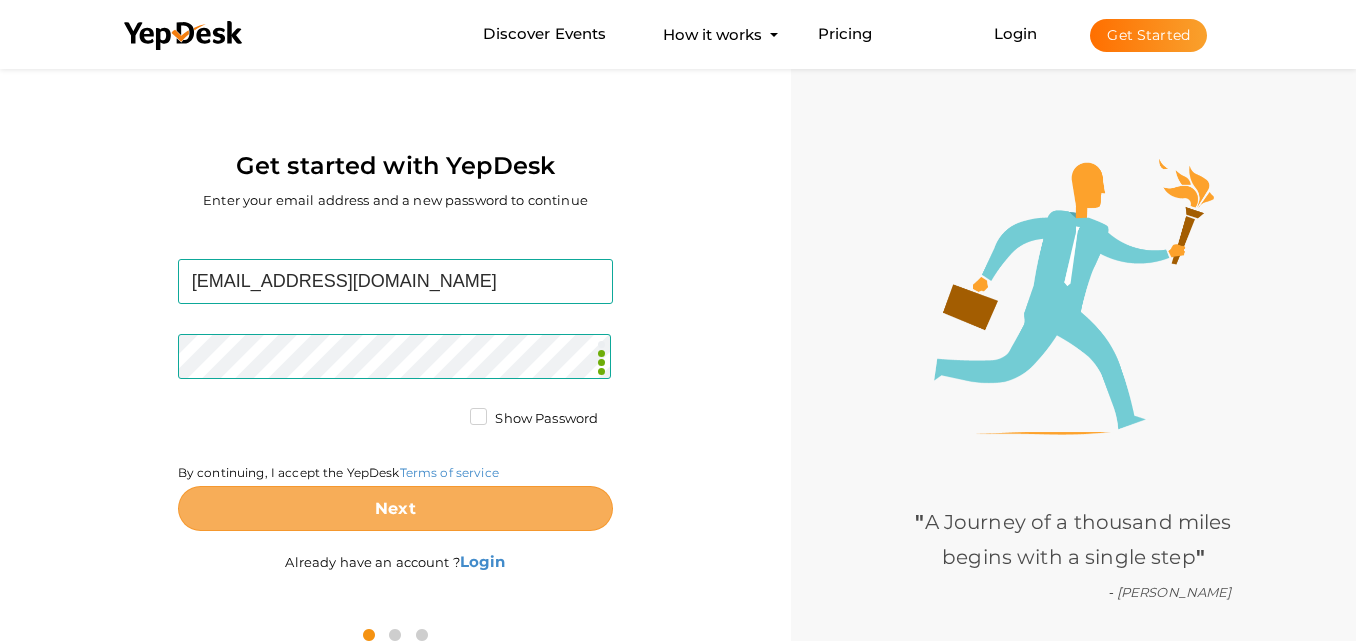 click on "Next" at bounding box center (395, 508) 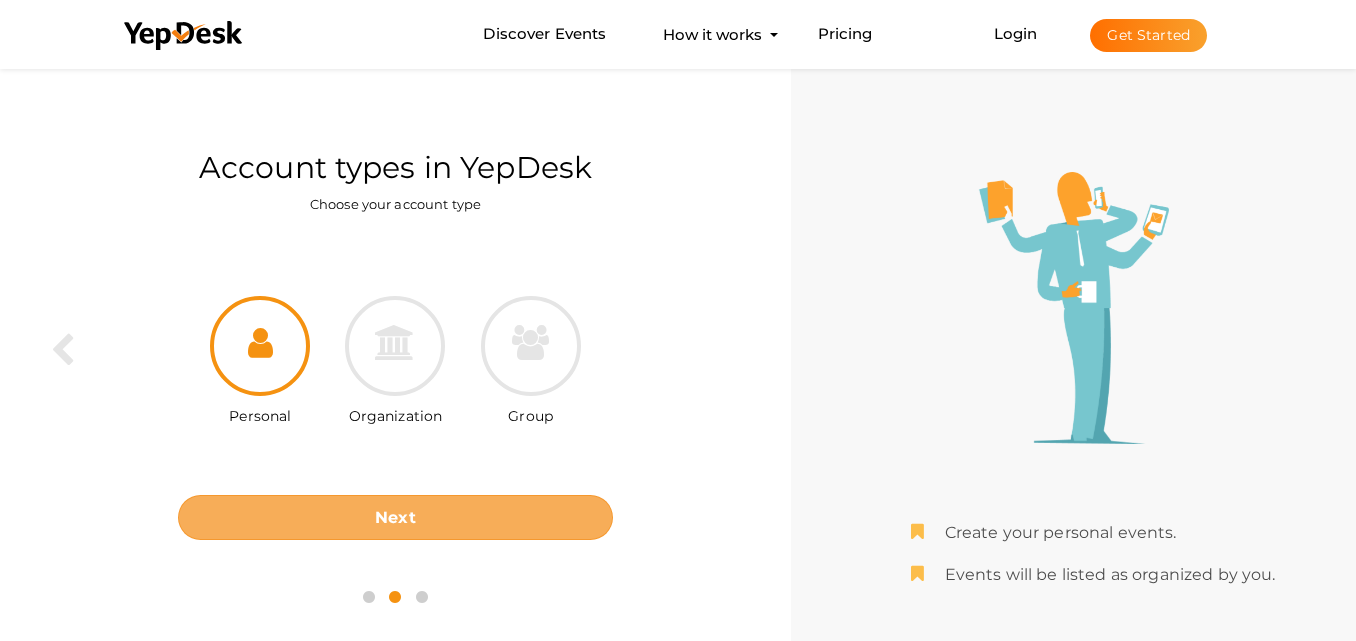 click on "Next" at bounding box center (395, 517) 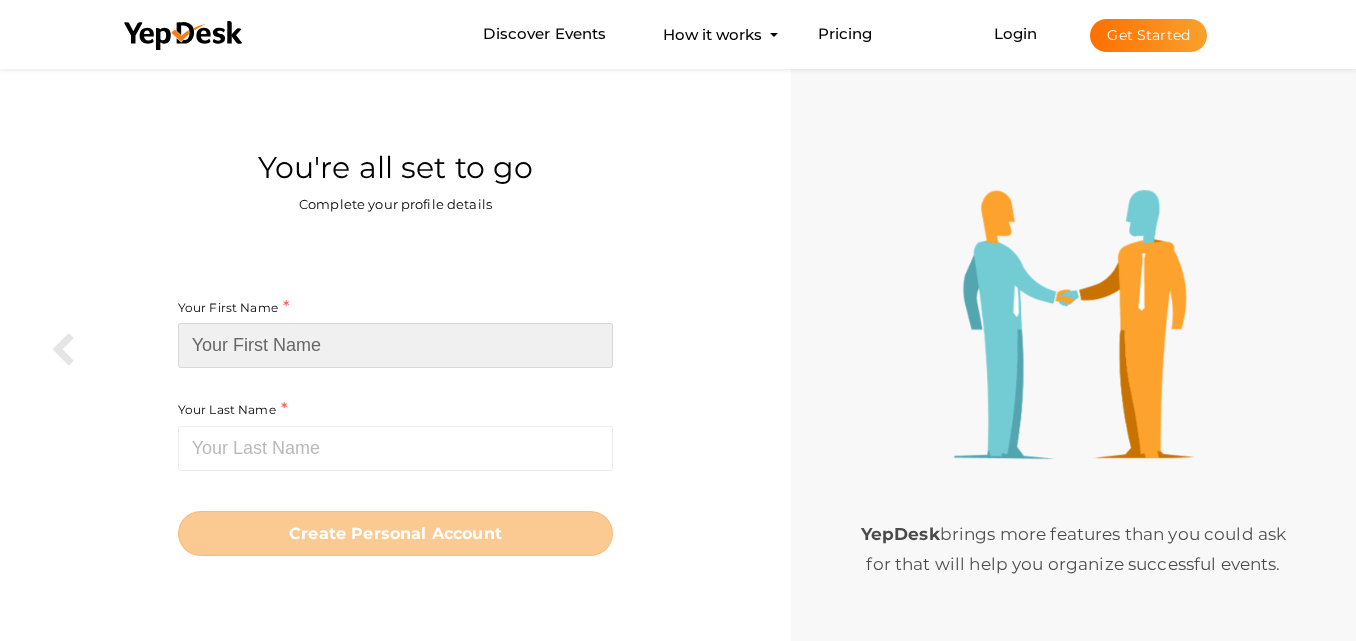 click at bounding box center (396, 345) 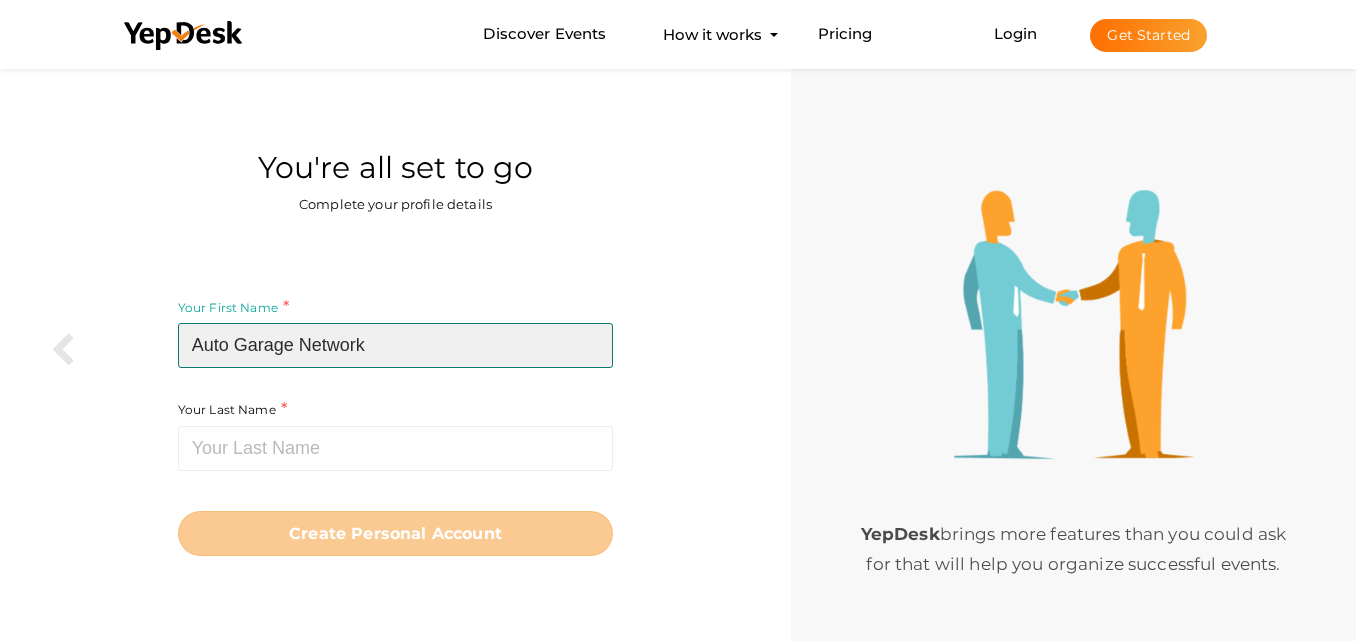 click on "Auto Garage Network" at bounding box center (396, 345) 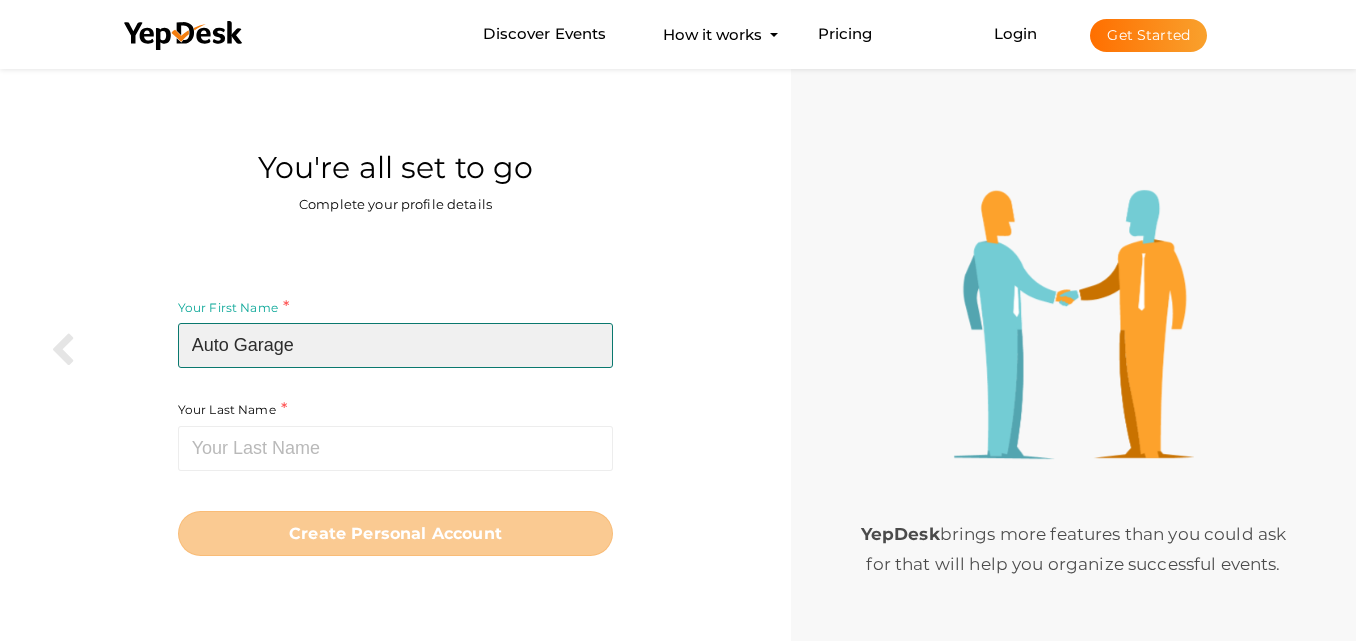 type on "Auto Garage" 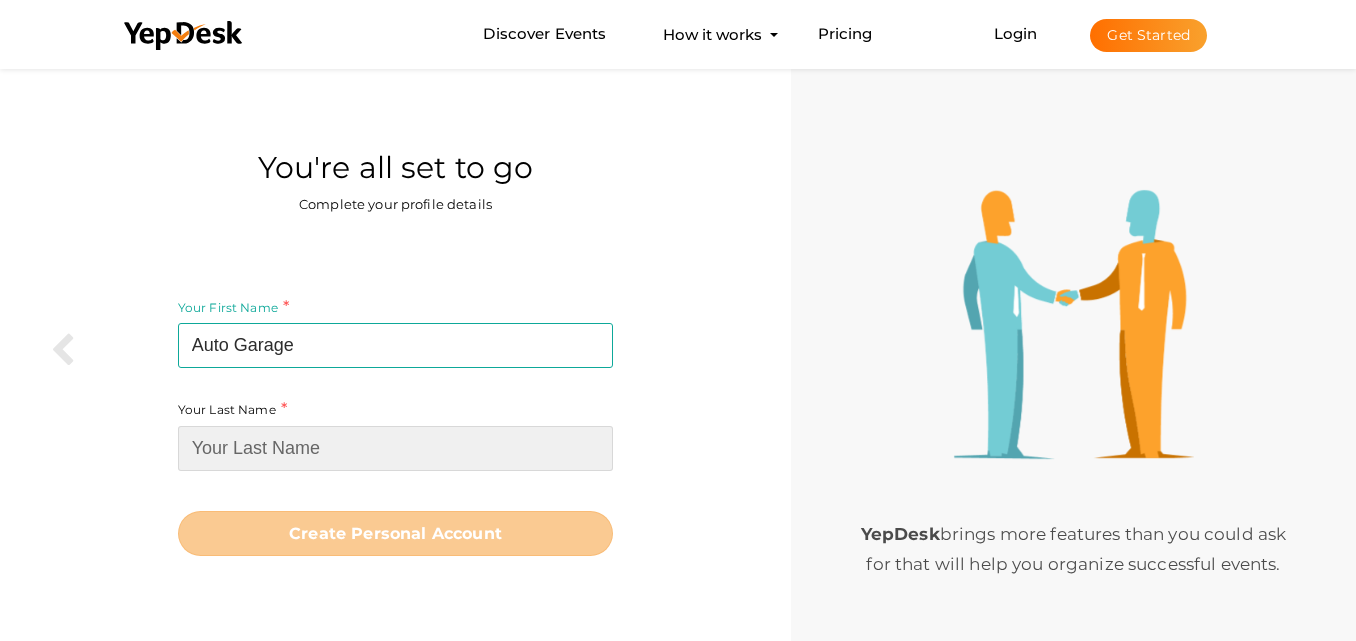 click at bounding box center (396, 448) 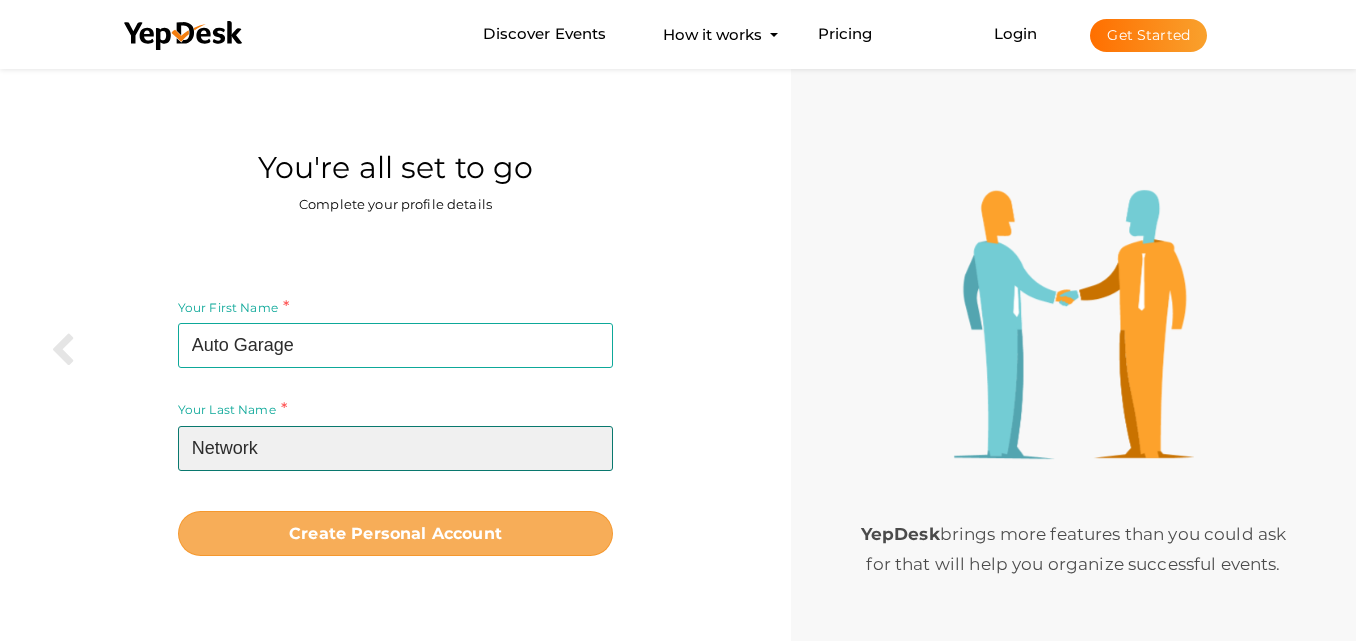 type on "Network" 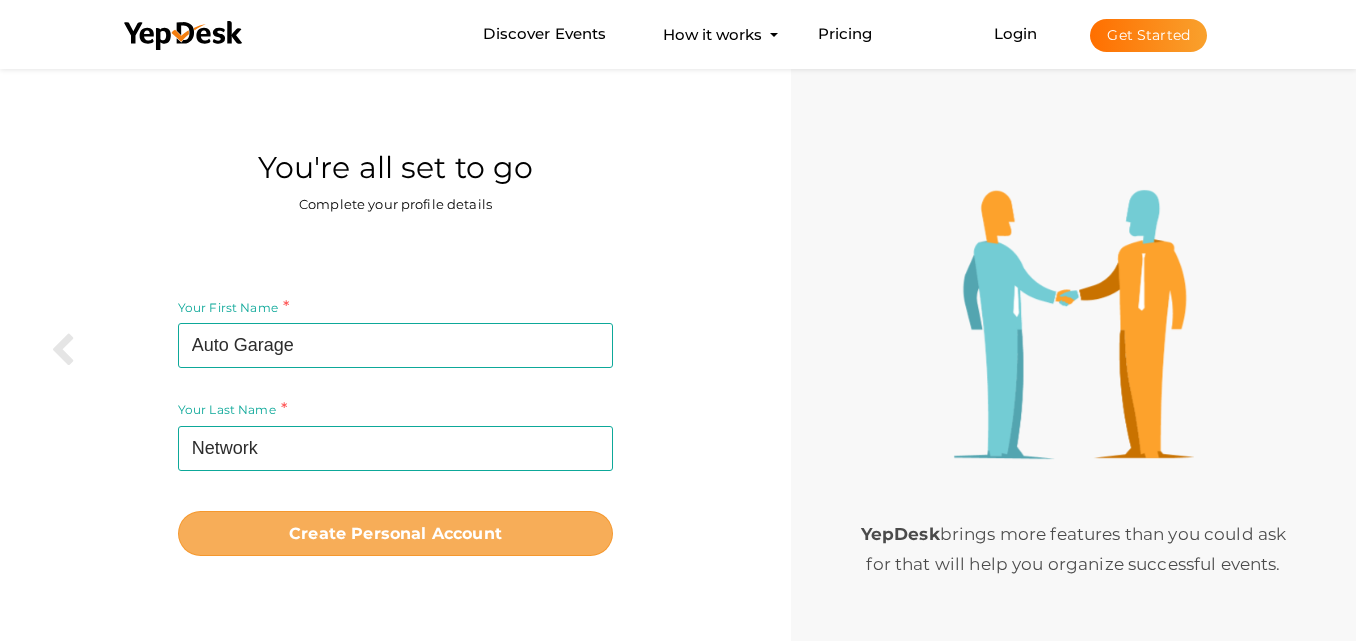 click on "Create
Personal Account" at bounding box center [395, 533] 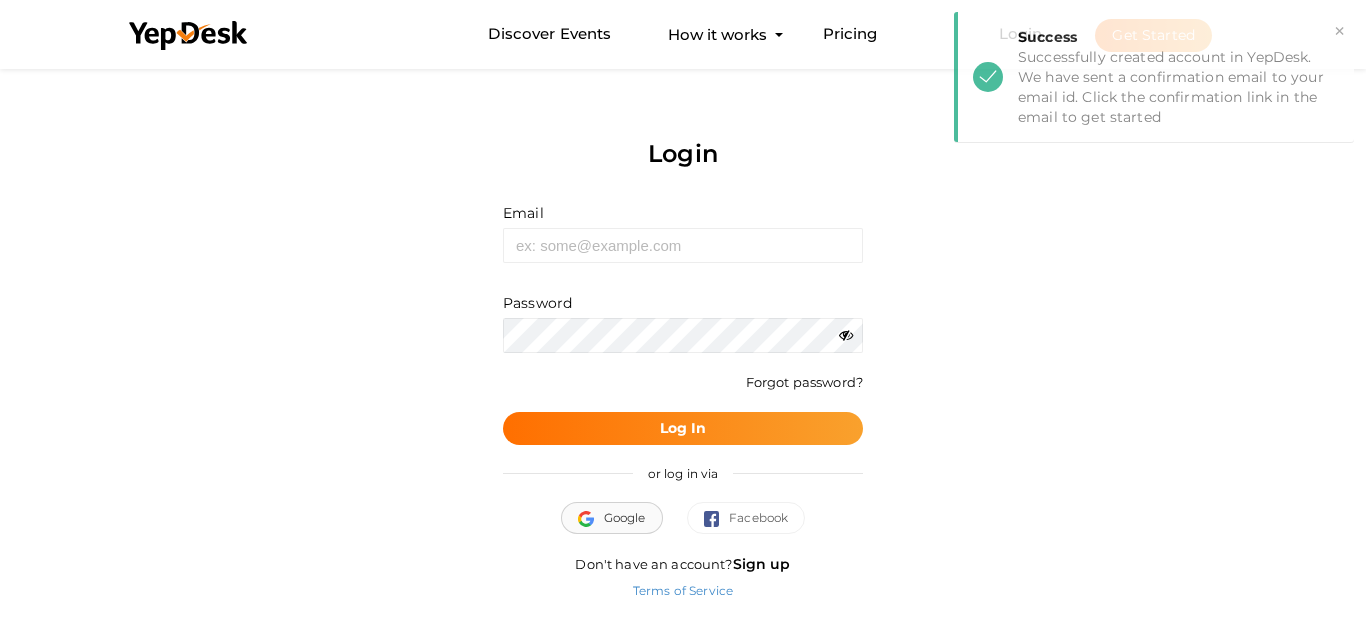 click on "Google" at bounding box center (612, 518) 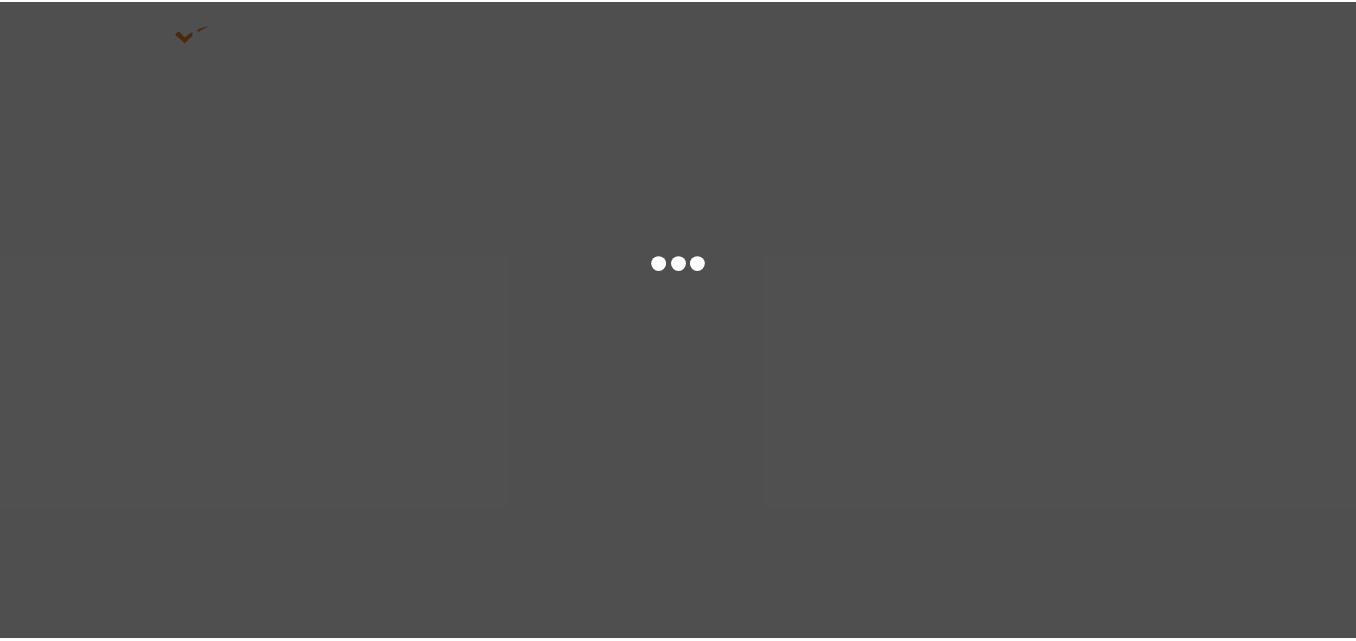 scroll, scrollTop: 0, scrollLeft: 0, axis: both 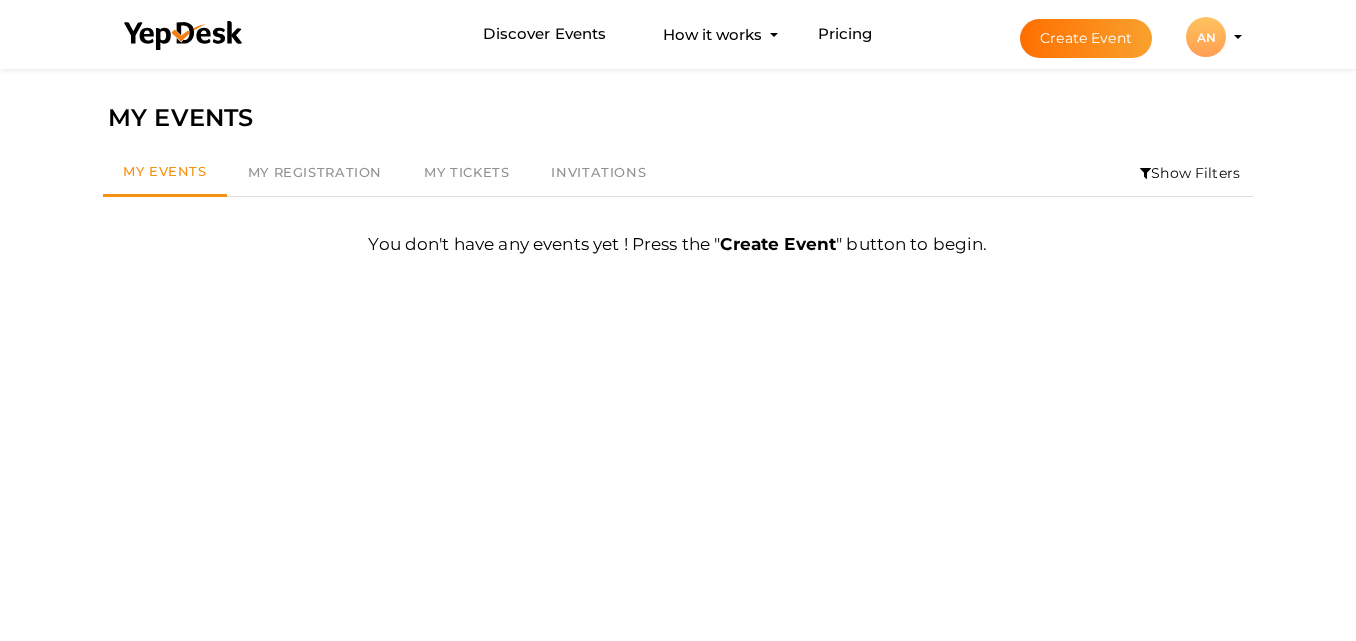 click on "AN" at bounding box center [1206, 37] 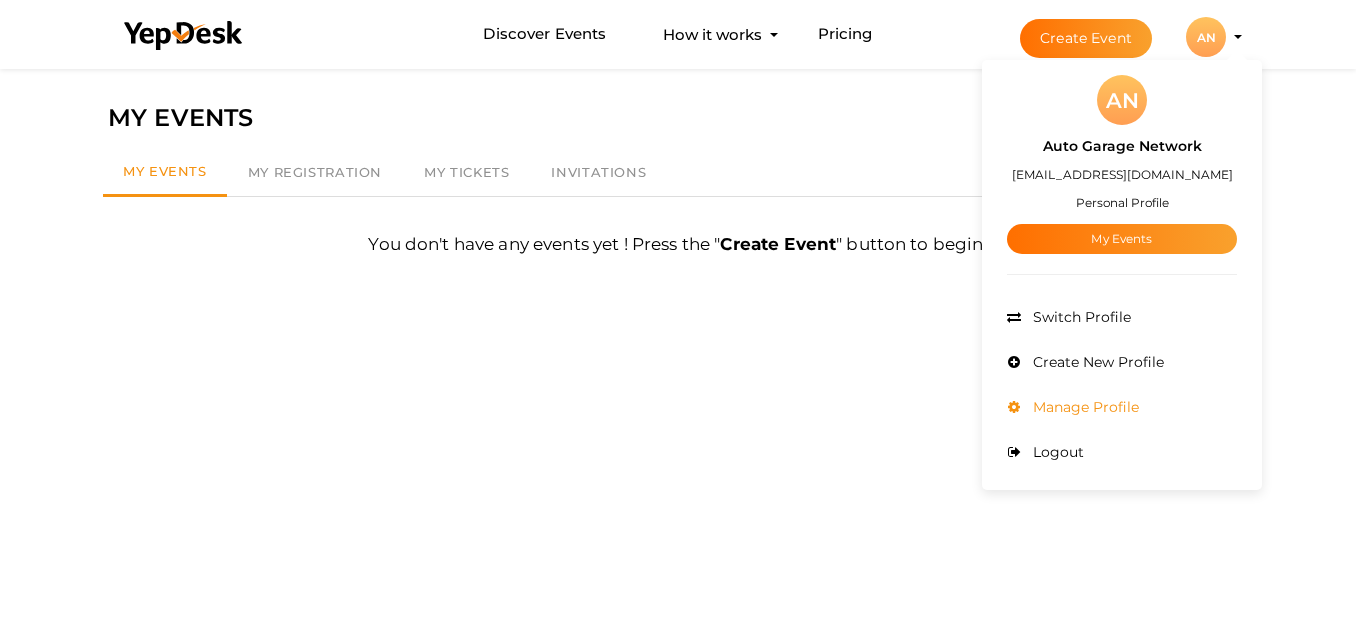 click on "Manage Profile" at bounding box center (1083, 407) 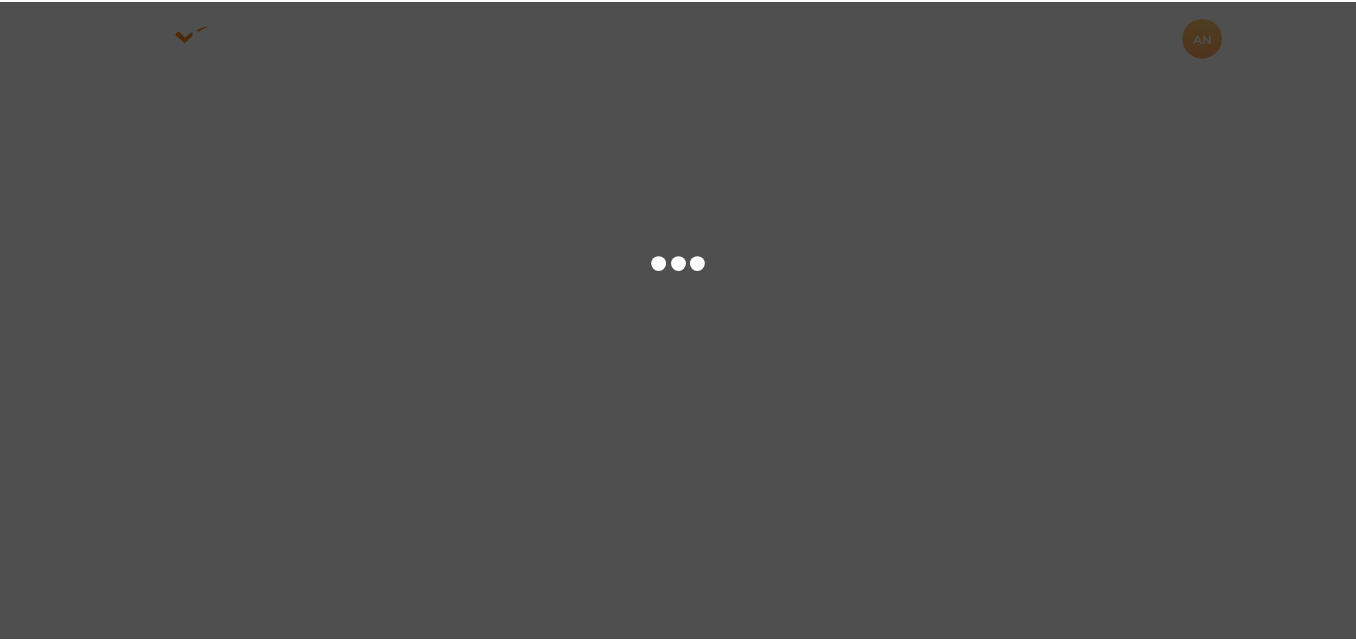 scroll, scrollTop: 0, scrollLeft: 0, axis: both 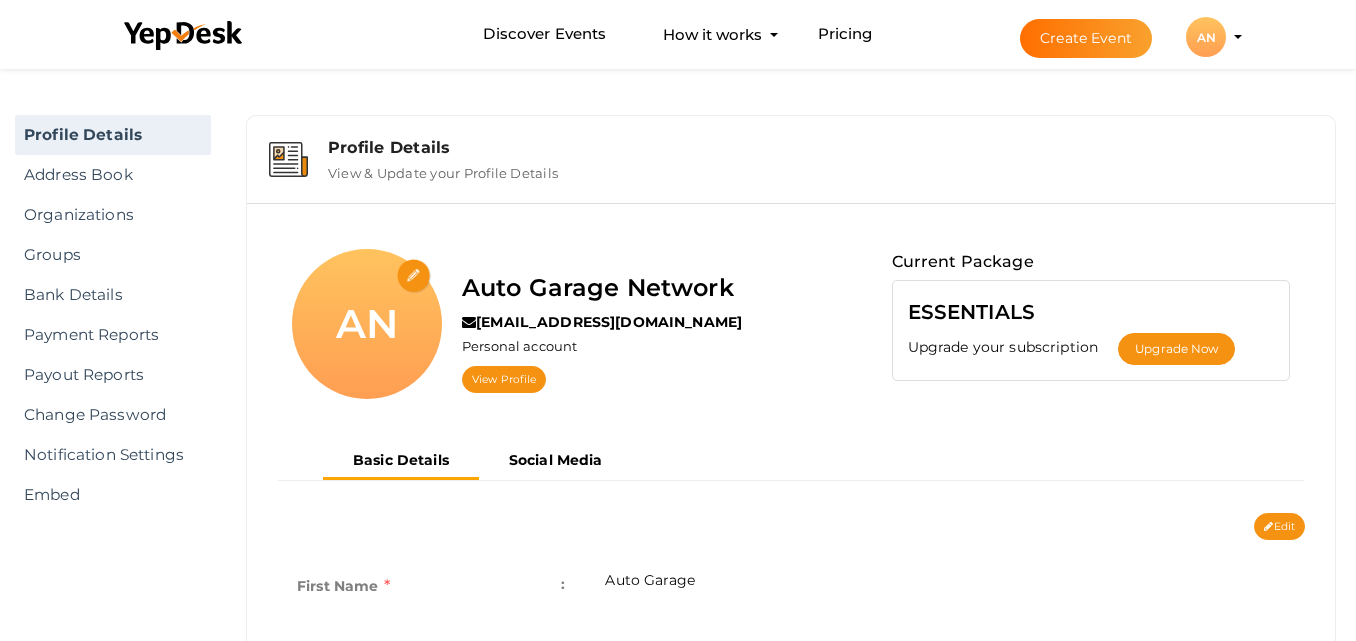 click at bounding box center [414, 276] 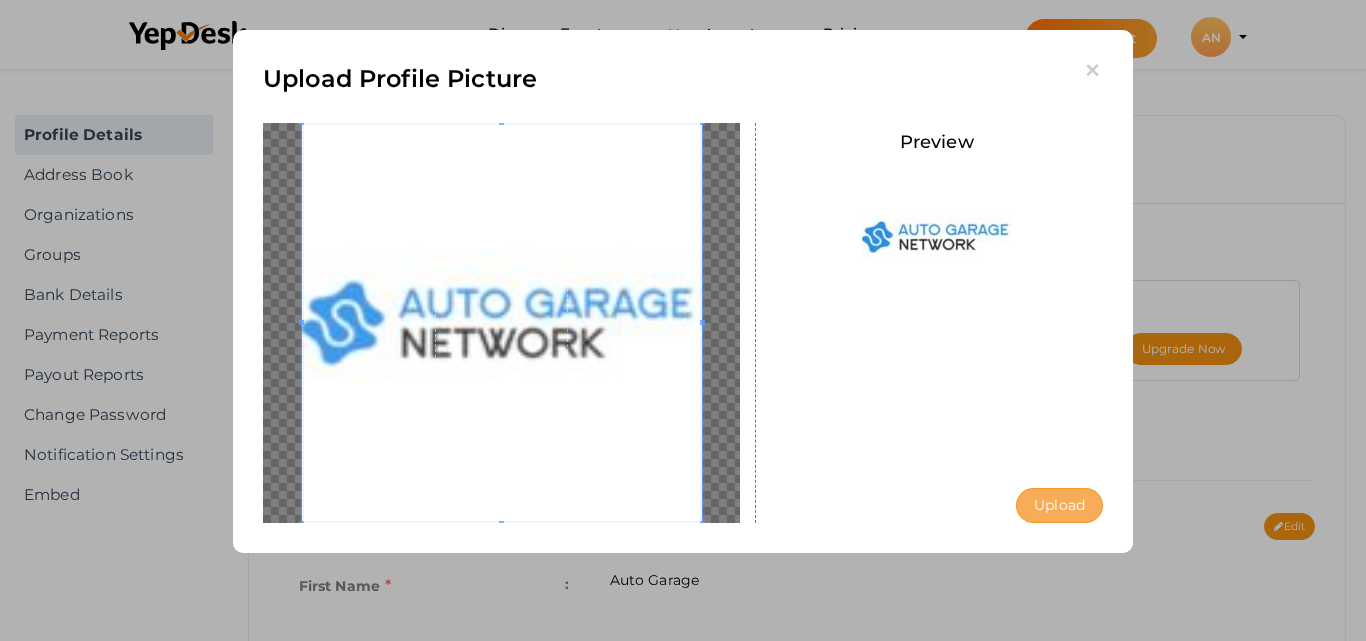click on "Upload" at bounding box center [1059, 505] 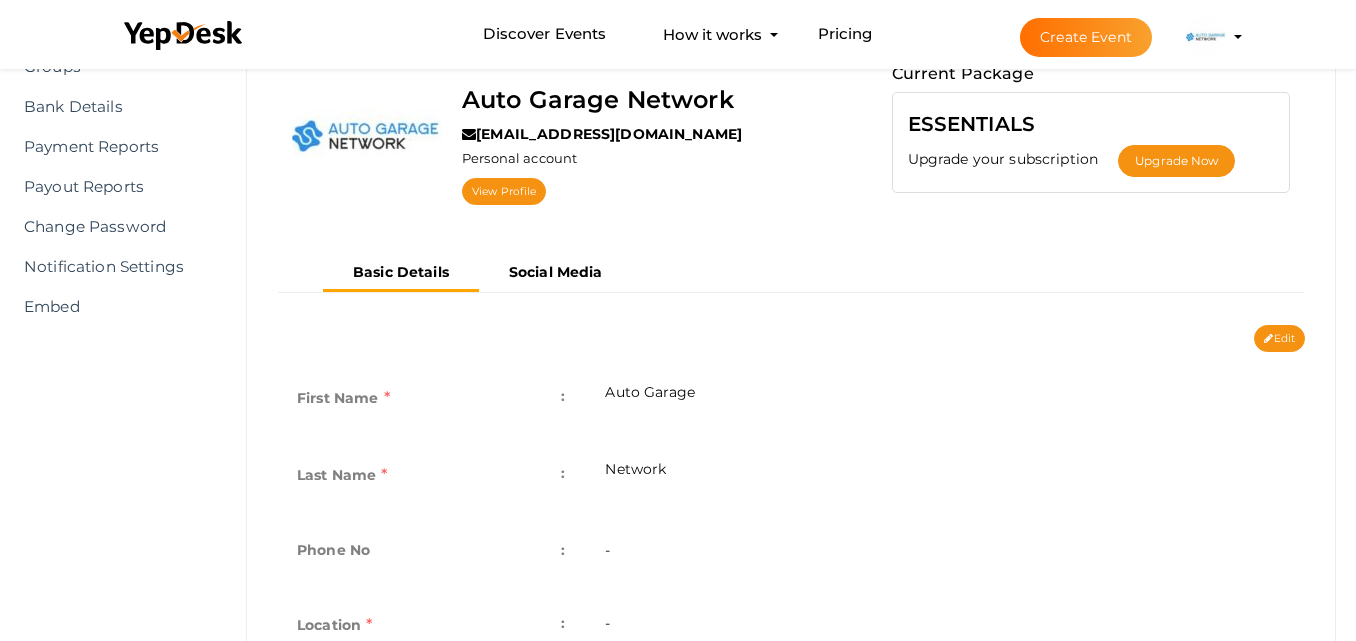 scroll, scrollTop: 300, scrollLeft: 0, axis: vertical 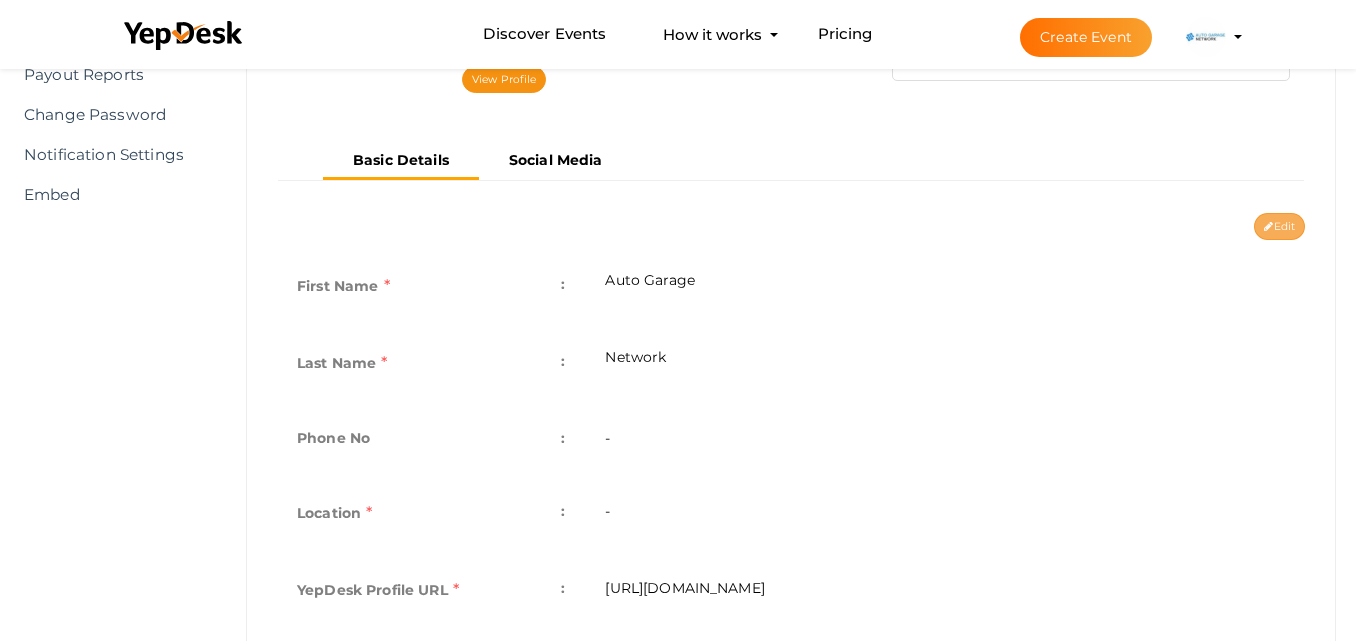 click on "Edit" at bounding box center [1279, 226] 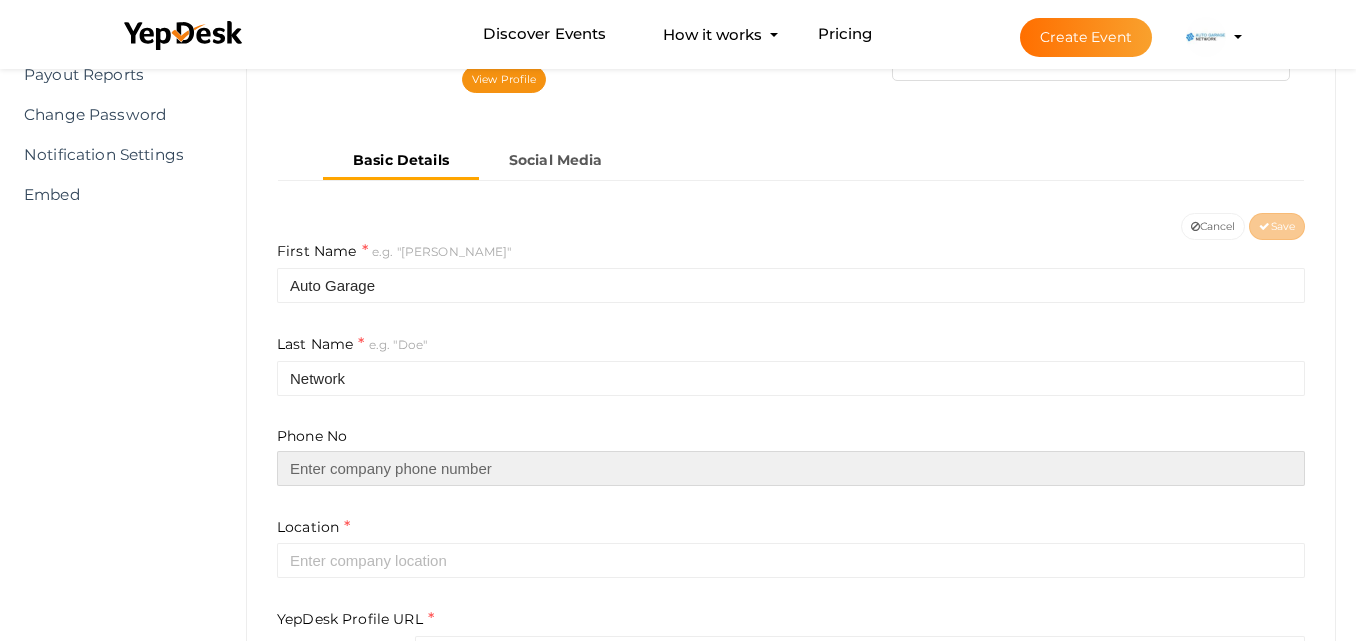 click at bounding box center [791, 468] 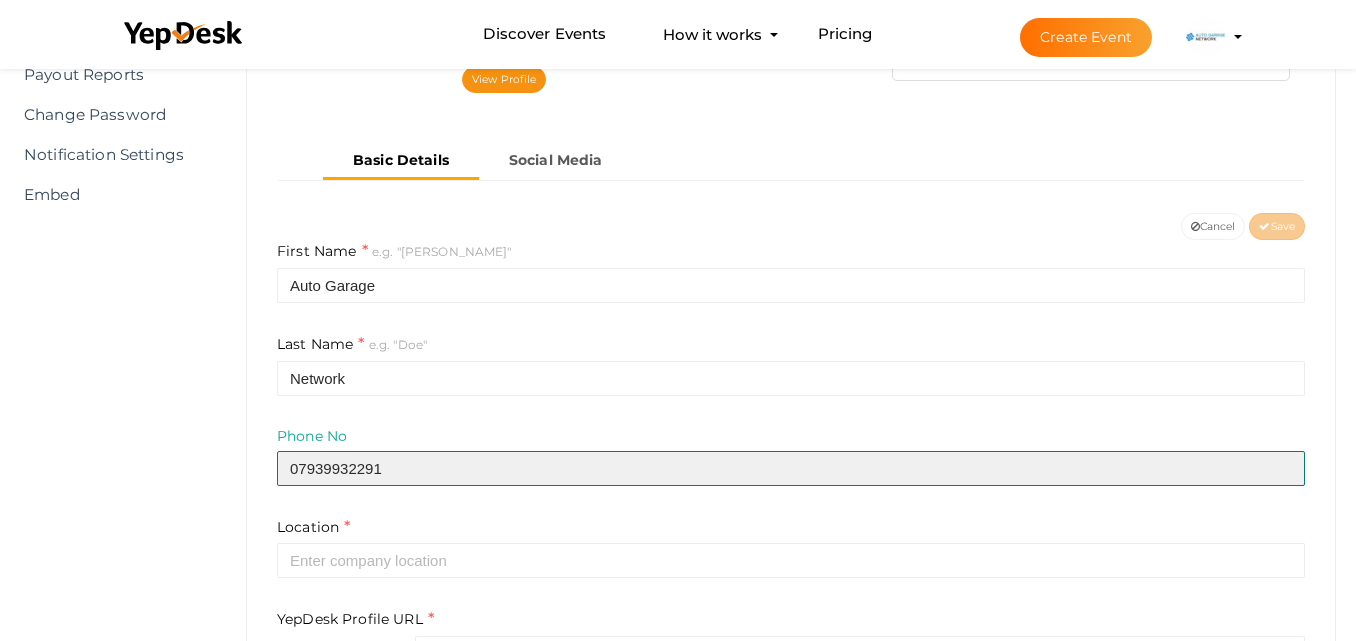 type on "07939932291" 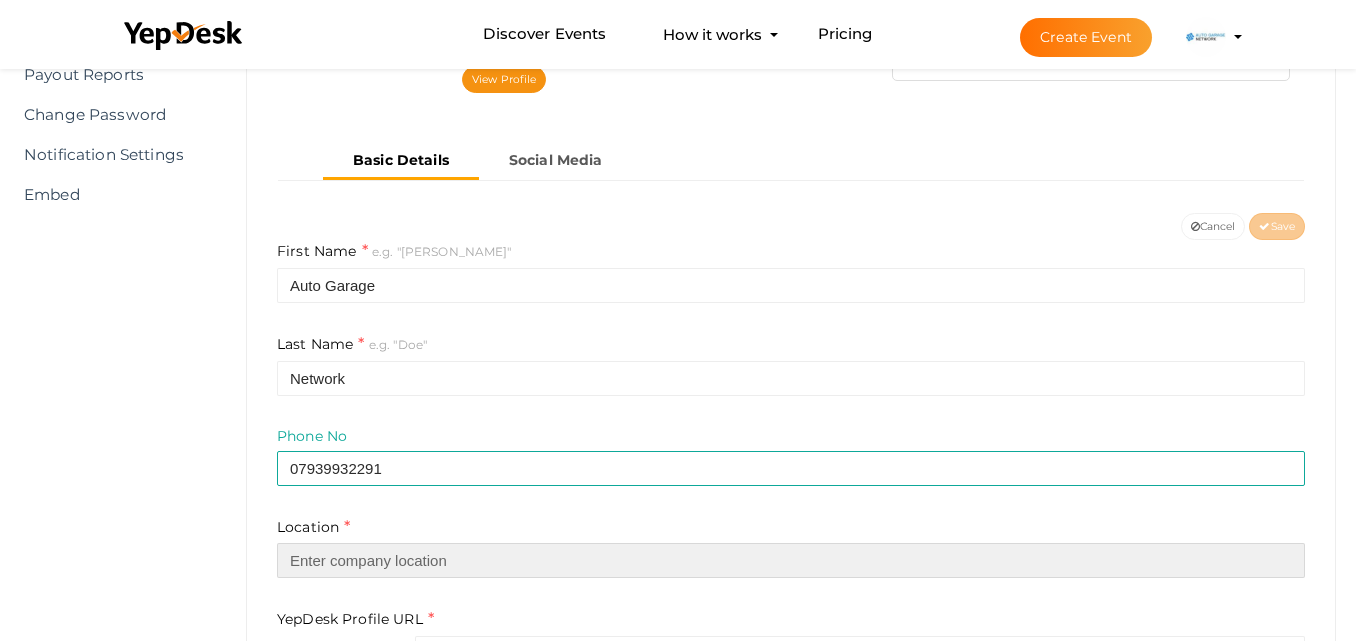 click at bounding box center [791, 560] 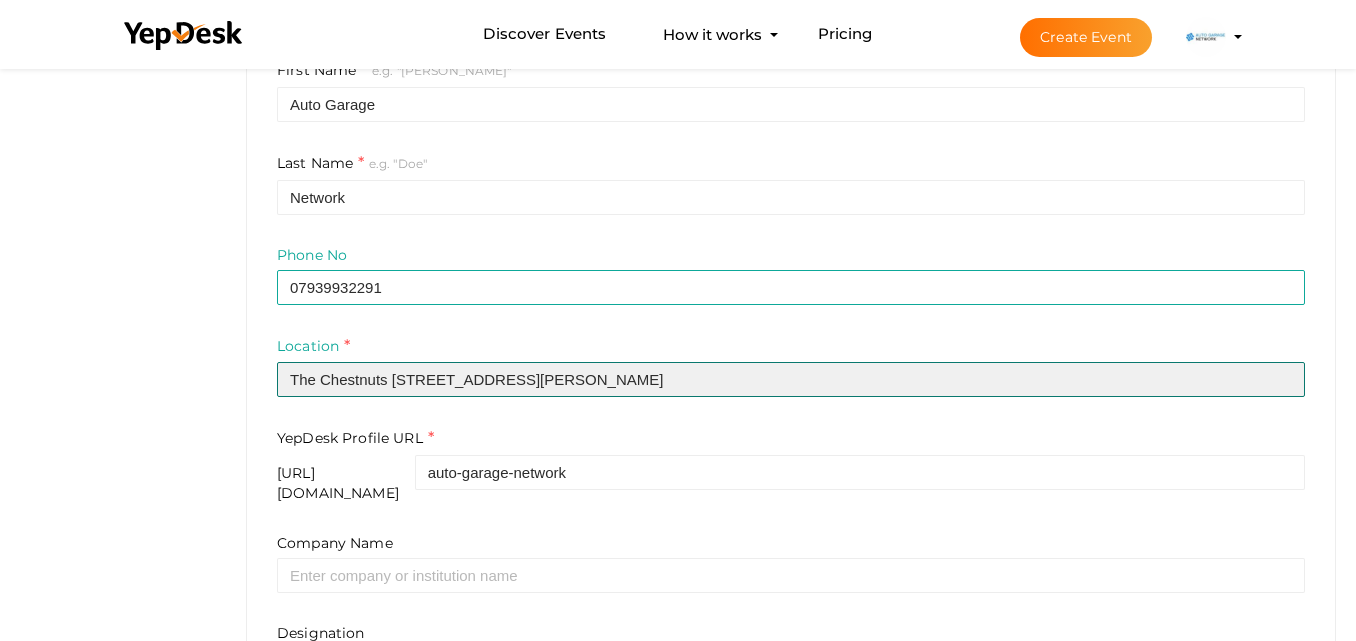 scroll, scrollTop: 500, scrollLeft: 0, axis: vertical 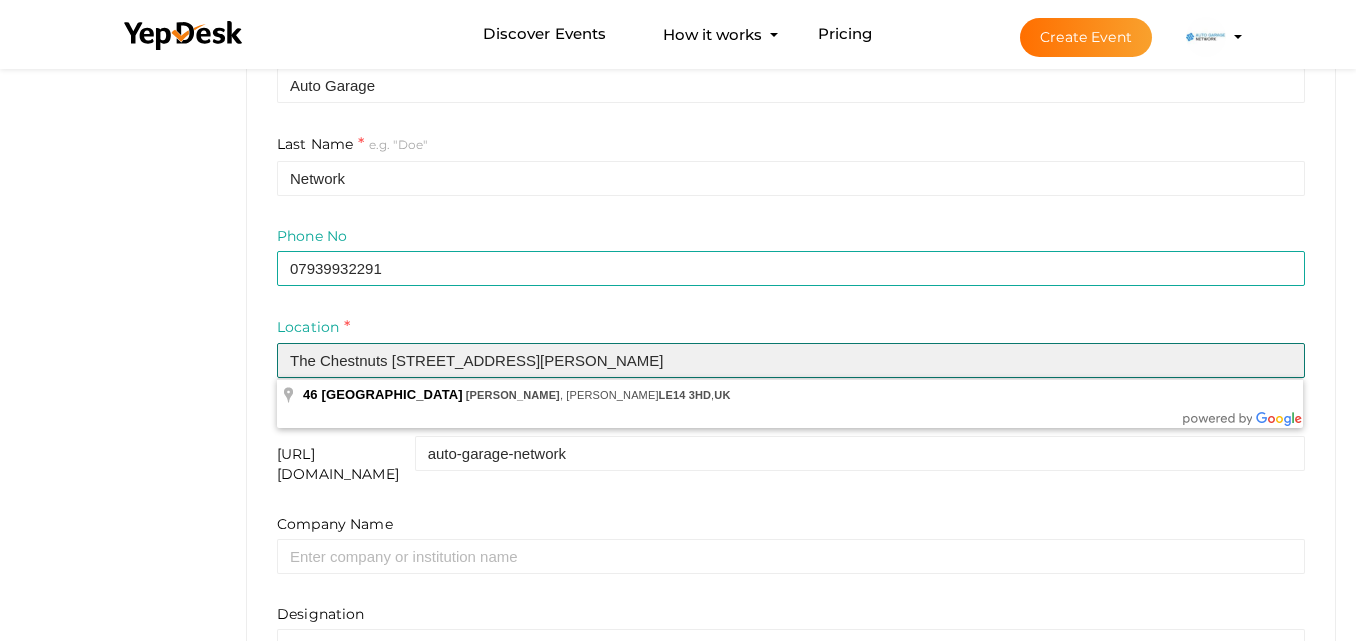 type on "The Chestnuts [STREET_ADDRESS][PERSON_NAME]" 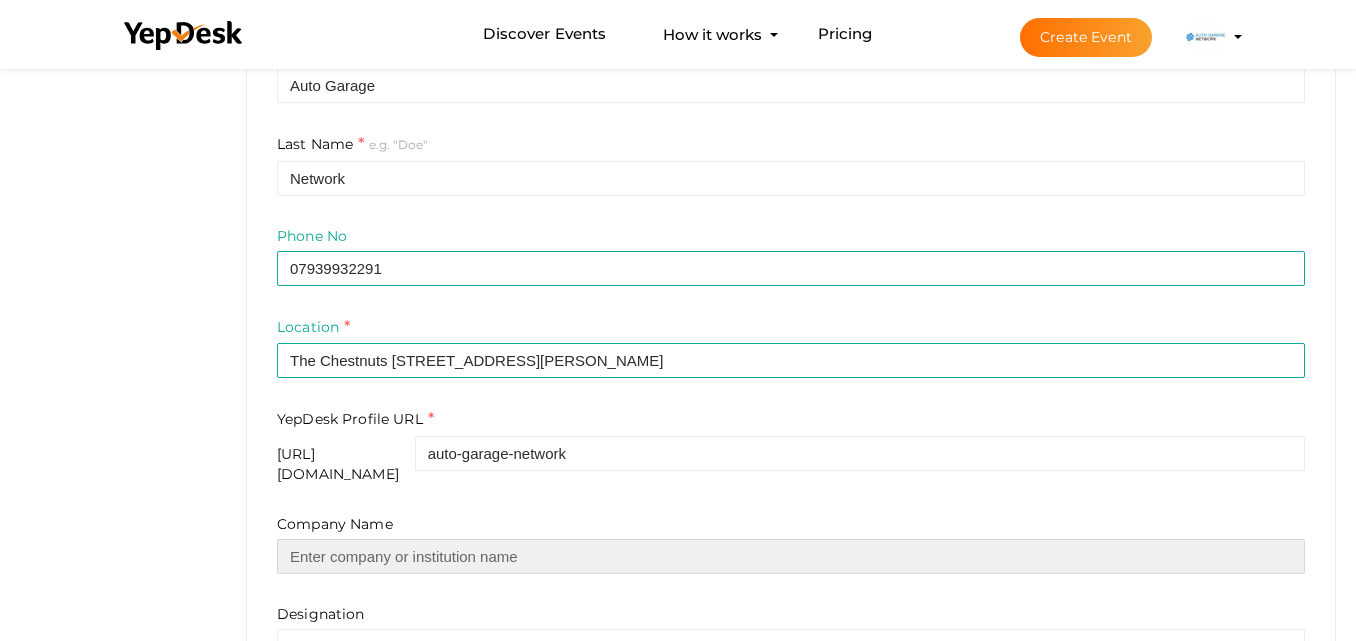 click at bounding box center [791, 556] 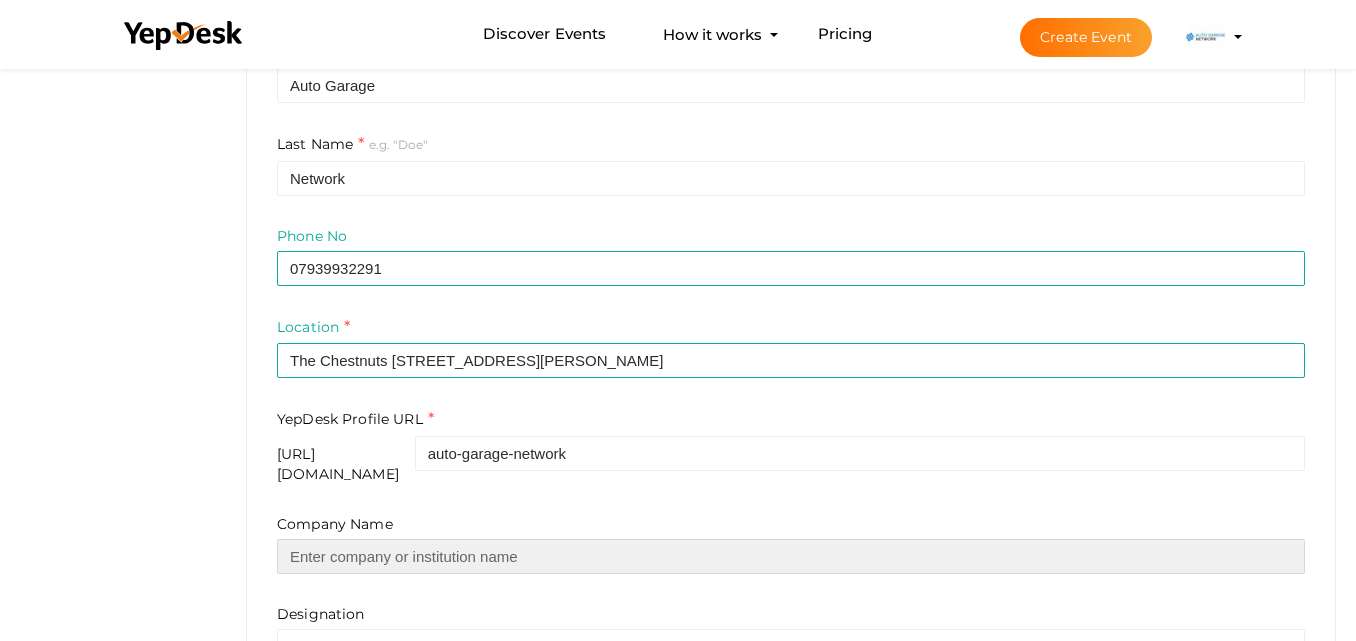 click at bounding box center (791, 556) 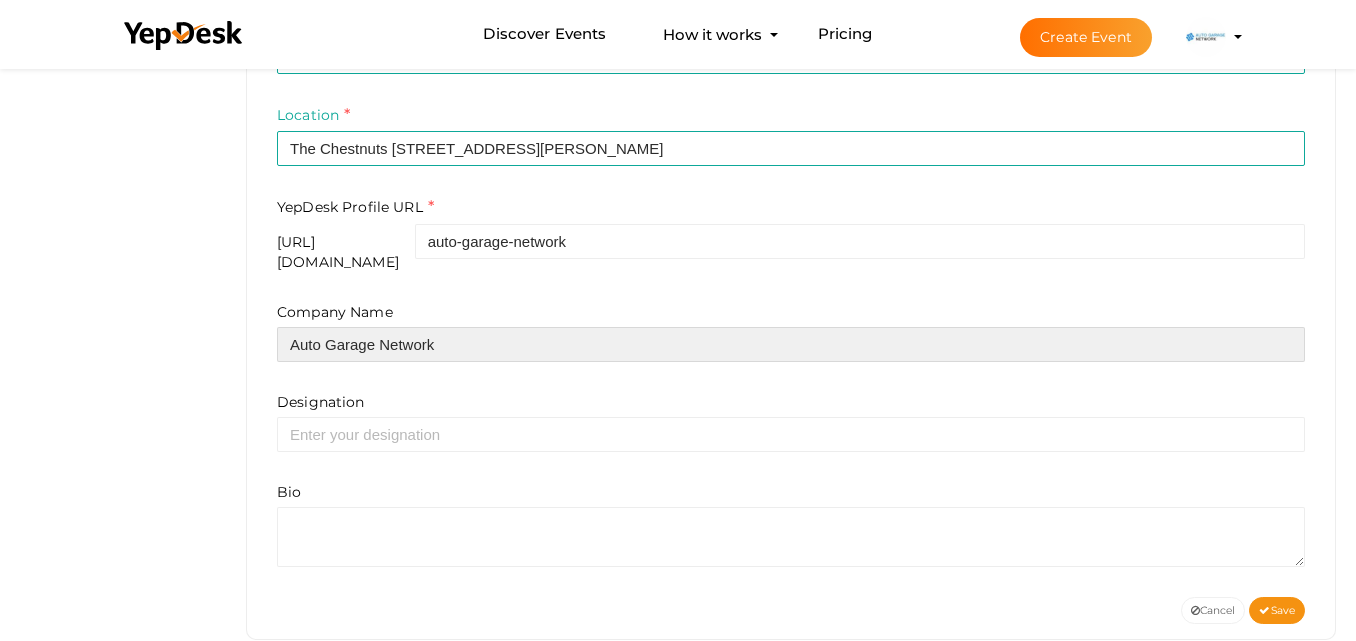 scroll, scrollTop: 738, scrollLeft: 0, axis: vertical 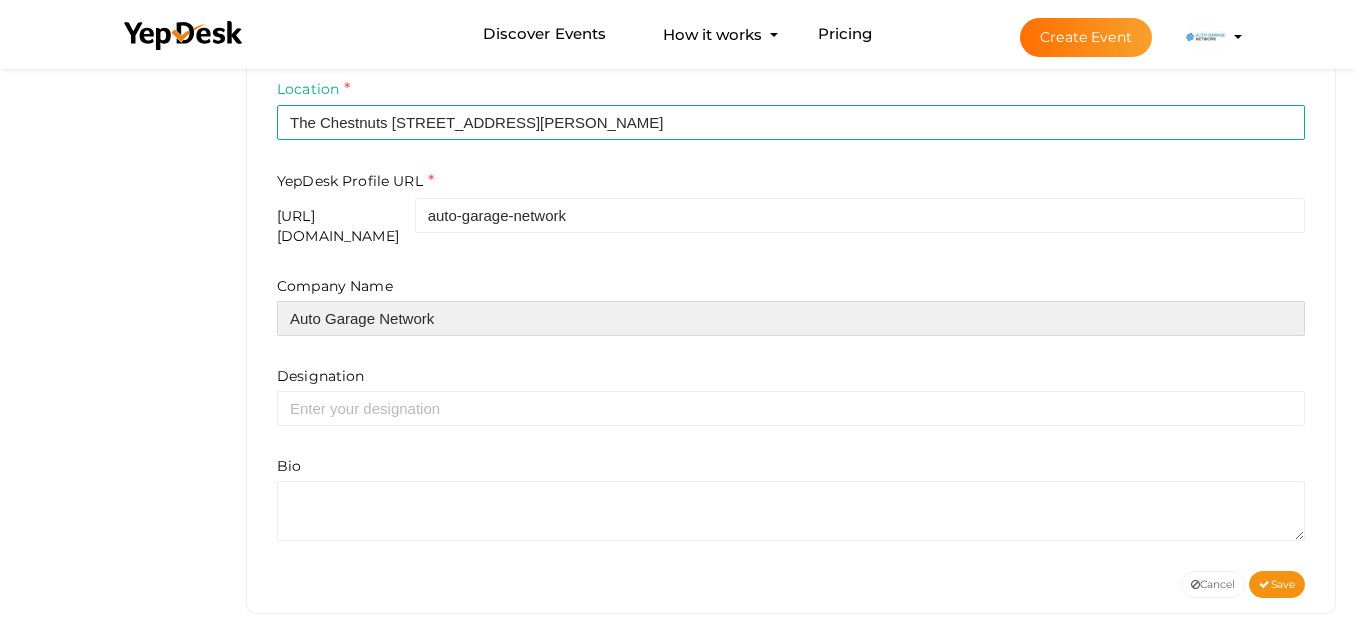 type on "Auto Garage Network" 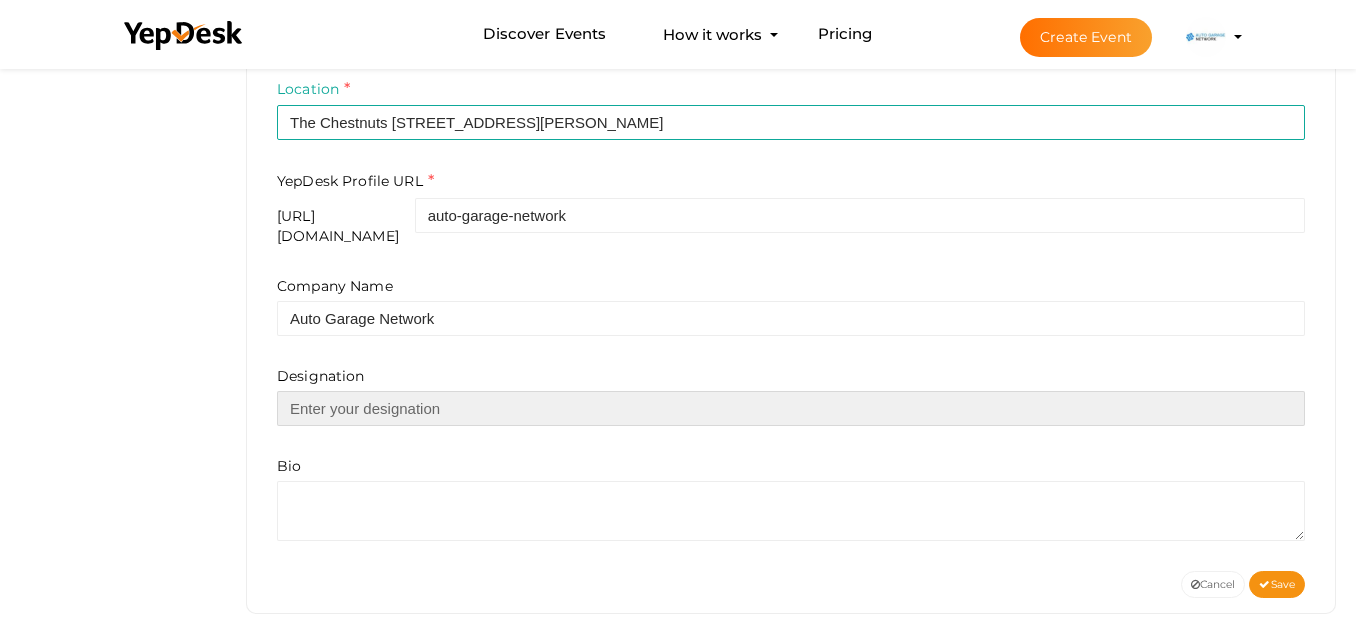 click at bounding box center (791, 408) 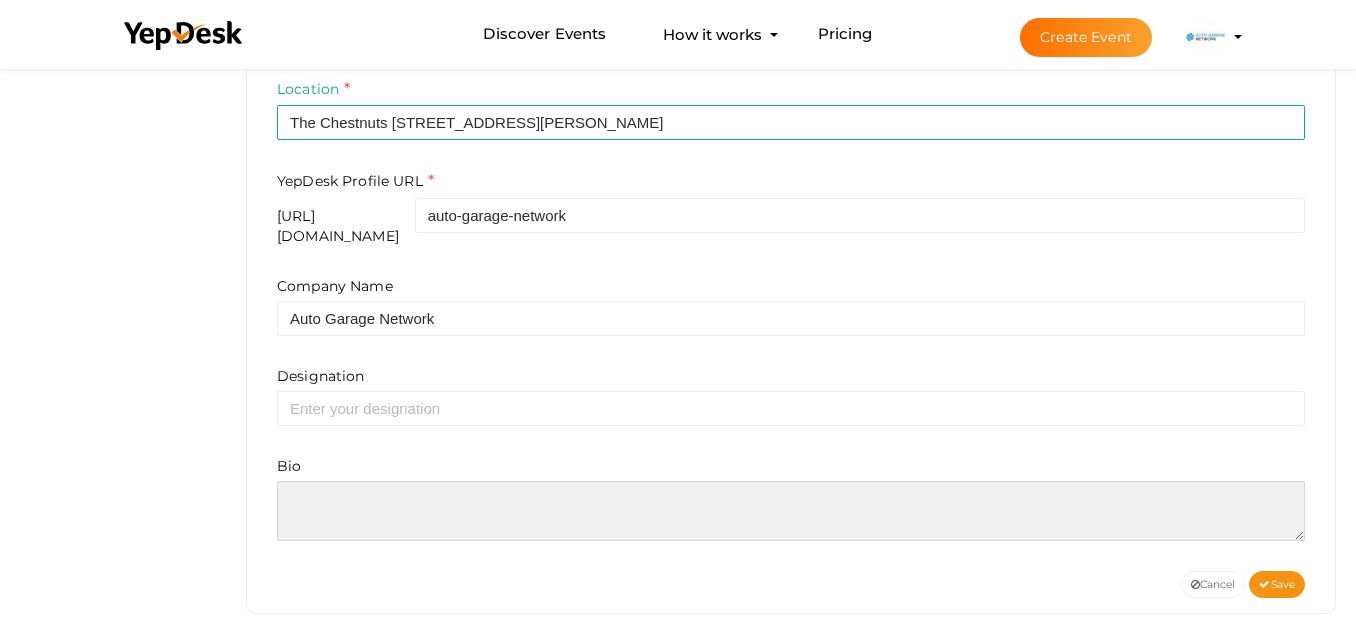click at bounding box center (791, 511) 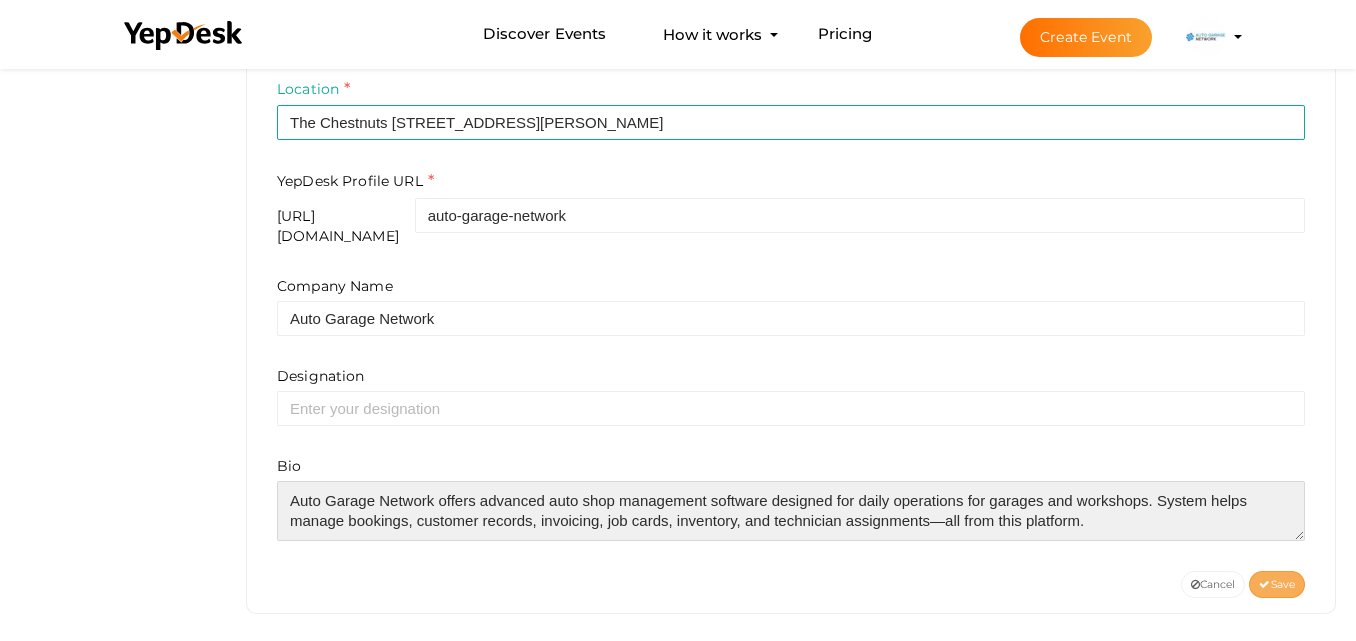 type on "Auto Garage Network offers advanced auto shop management software designed for daily operations for garages and workshops. System helps manage bookings, customer records, invoicing, job cards, inventory, and technician assignments—all from this platform." 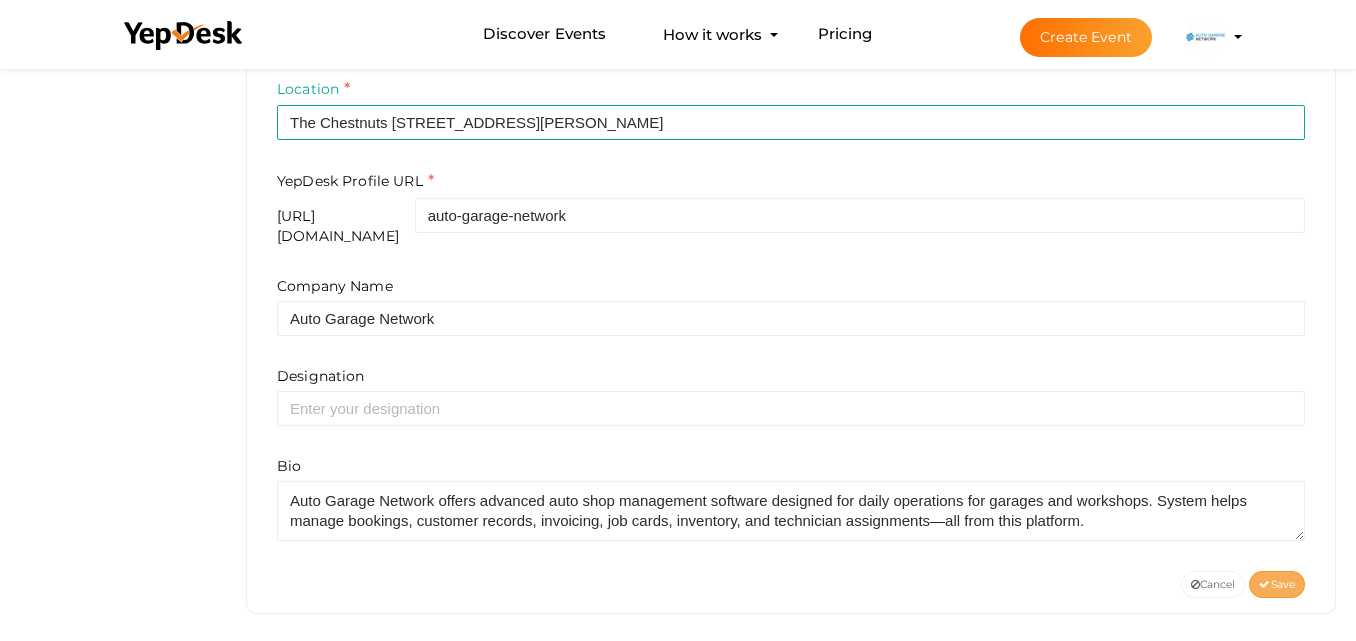 click on "Save" at bounding box center (1277, 584) 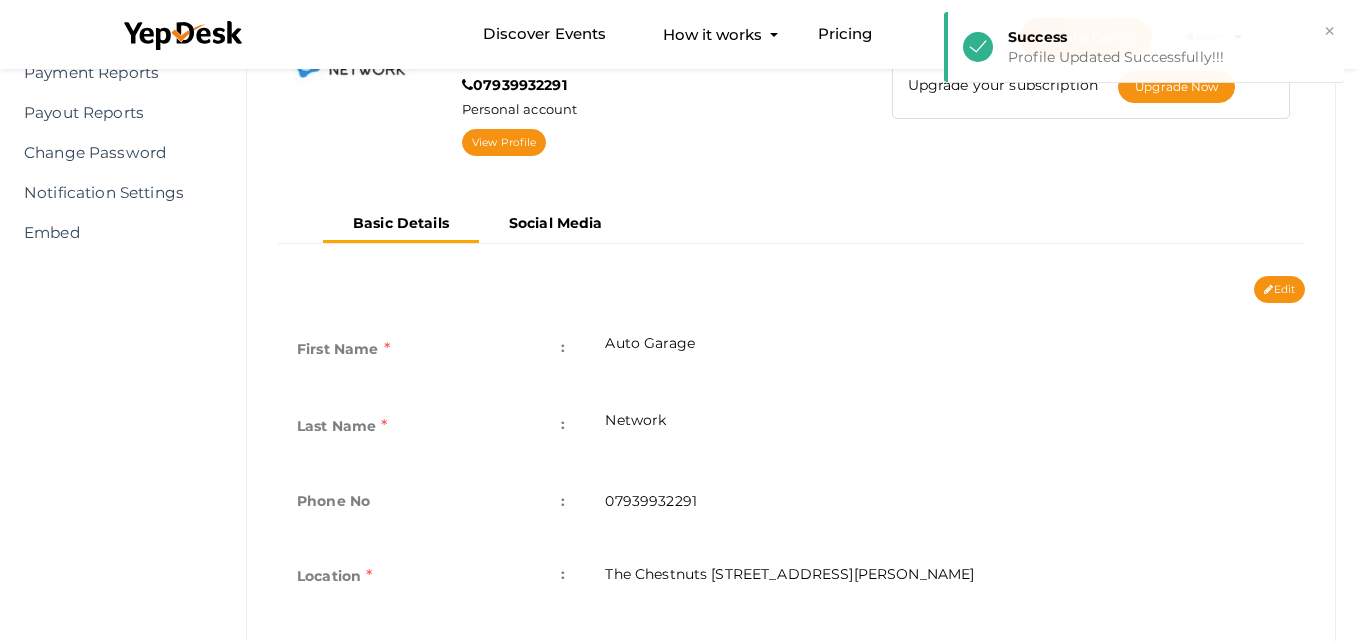 scroll, scrollTop: 0, scrollLeft: 0, axis: both 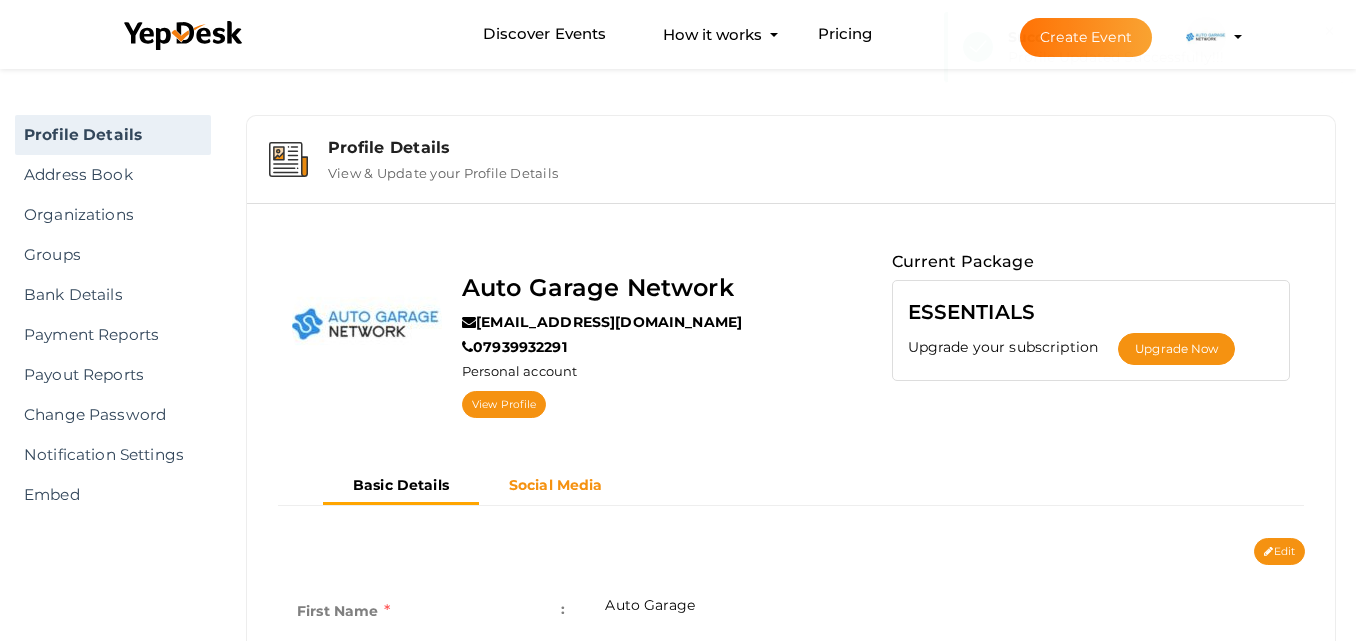 click on "Social Media" at bounding box center (556, 485) 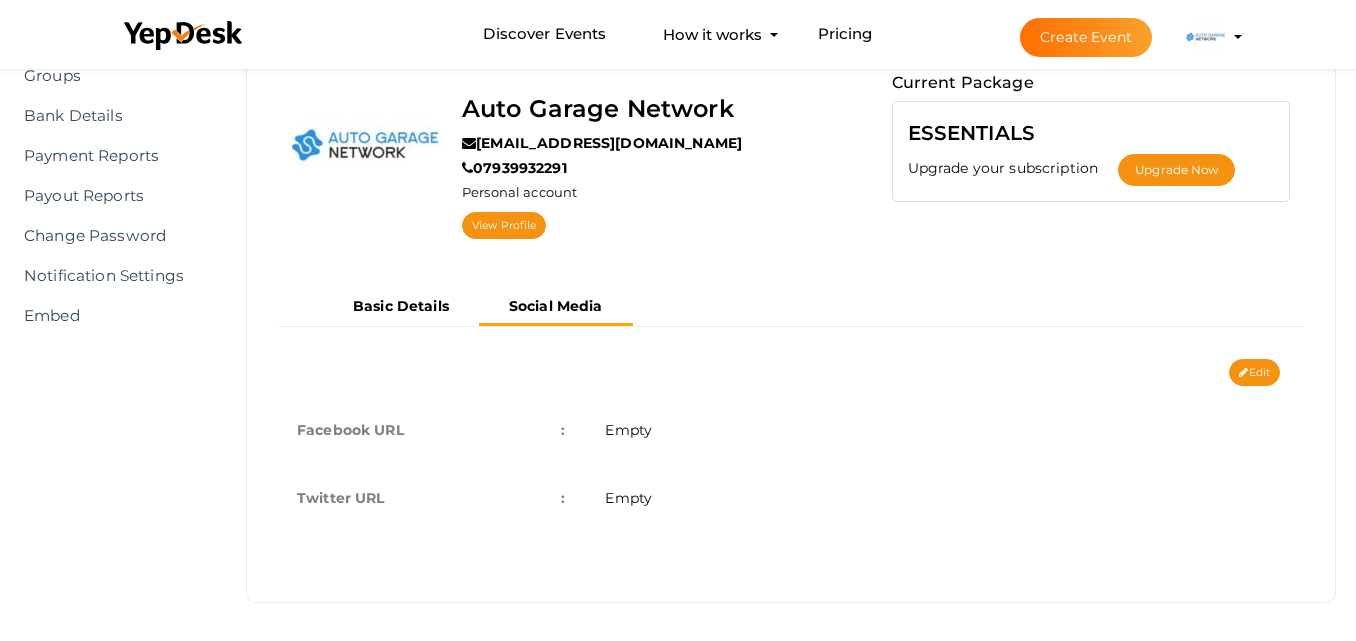 scroll, scrollTop: 181, scrollLeft: 0, axis: vertical 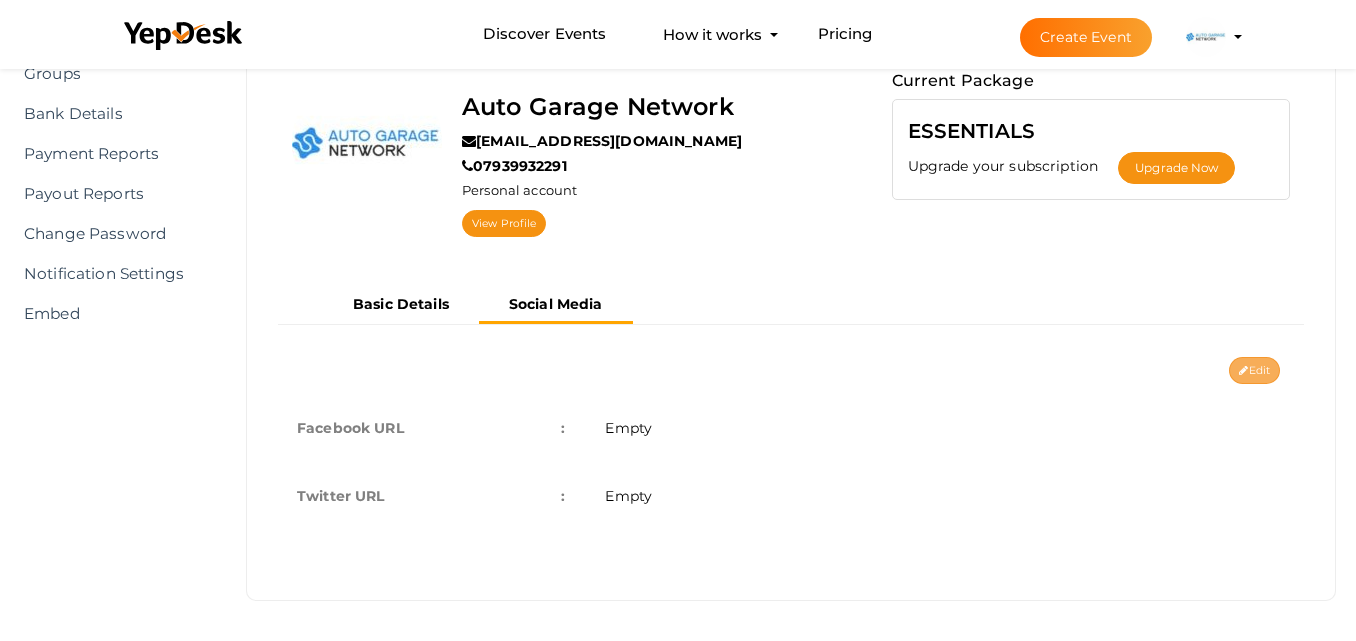 click on "Edit" at bounding box center (1254, 370) 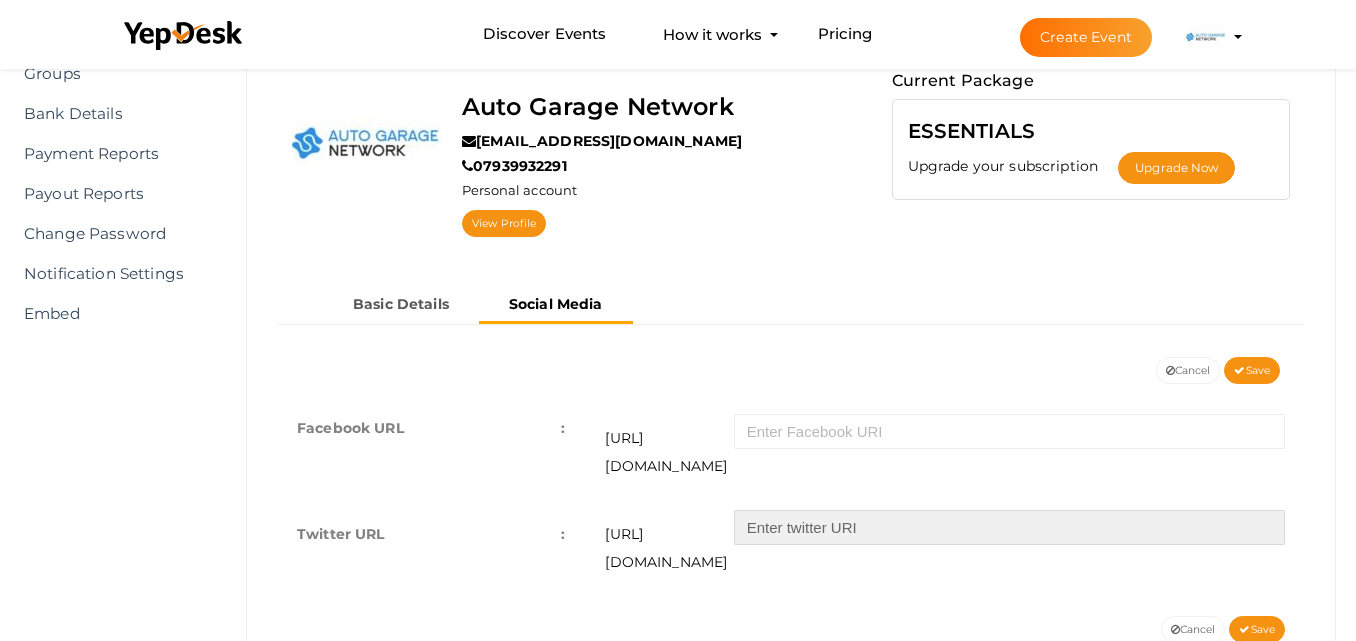 click at bounding box center (1009, 527) 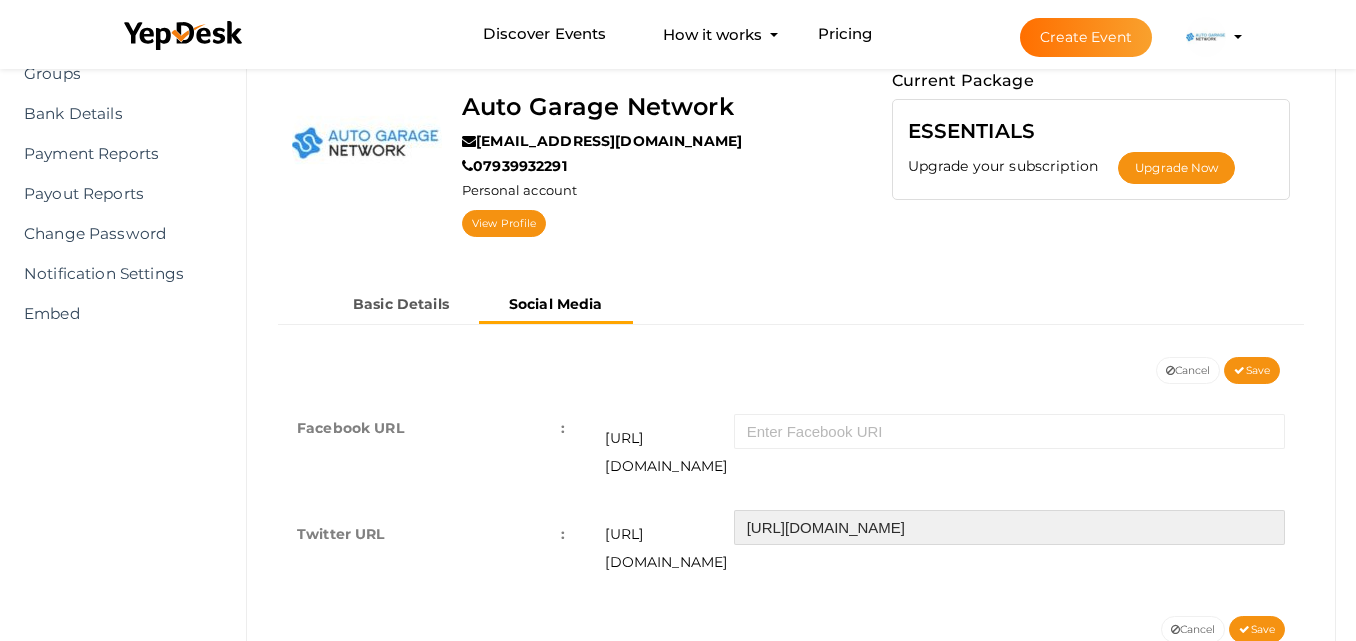 drag, startPoint x: 878, startPoint y: 492, endPoint x: 664, endPoint y: 496, distance: 214.03738 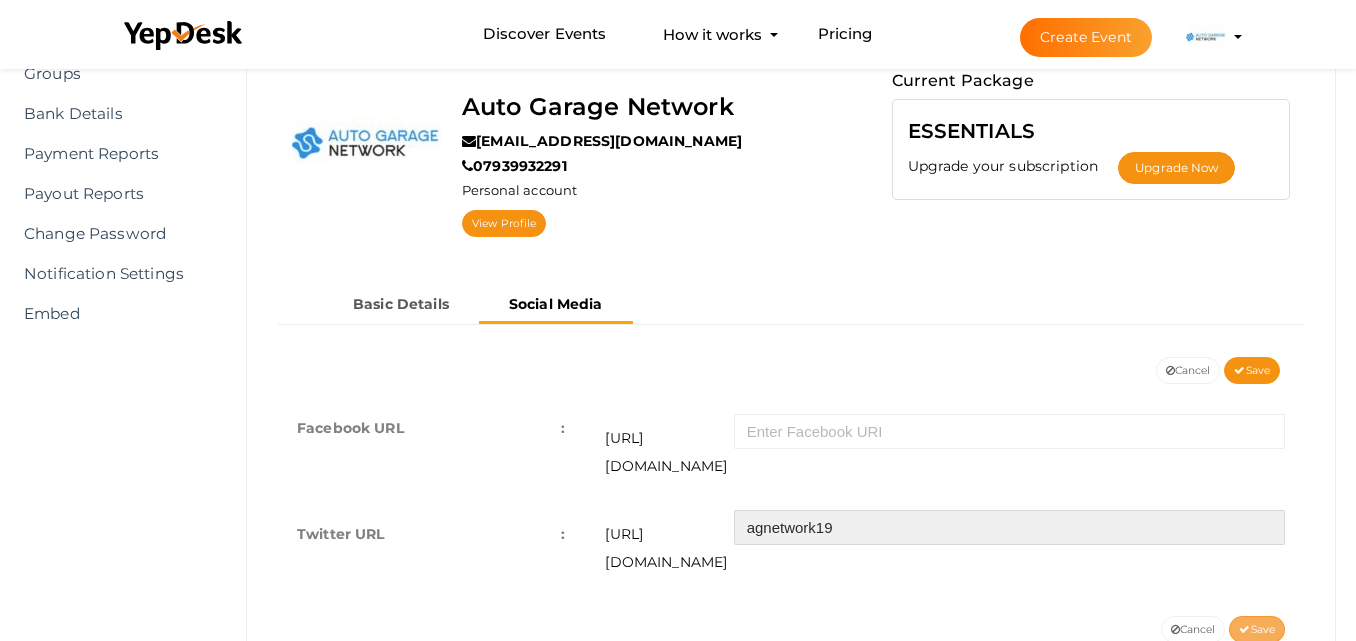type on "agnetwork19" 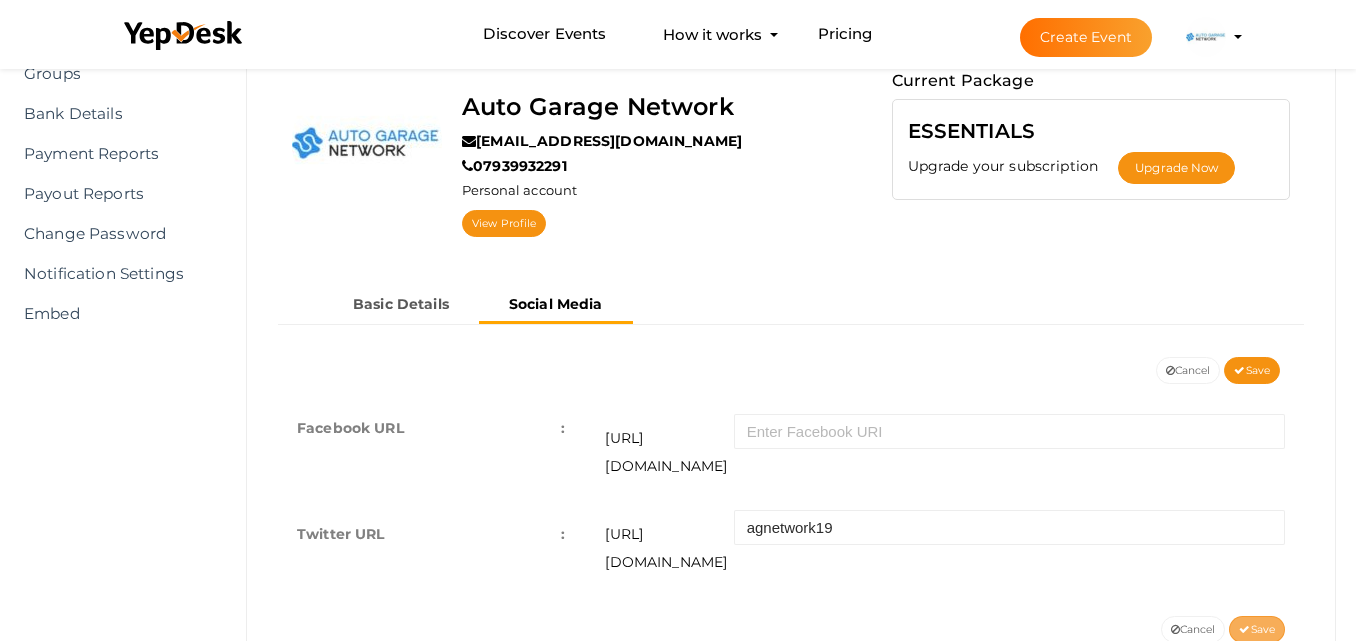 click on "Save" at bounding box center [1257, 629] 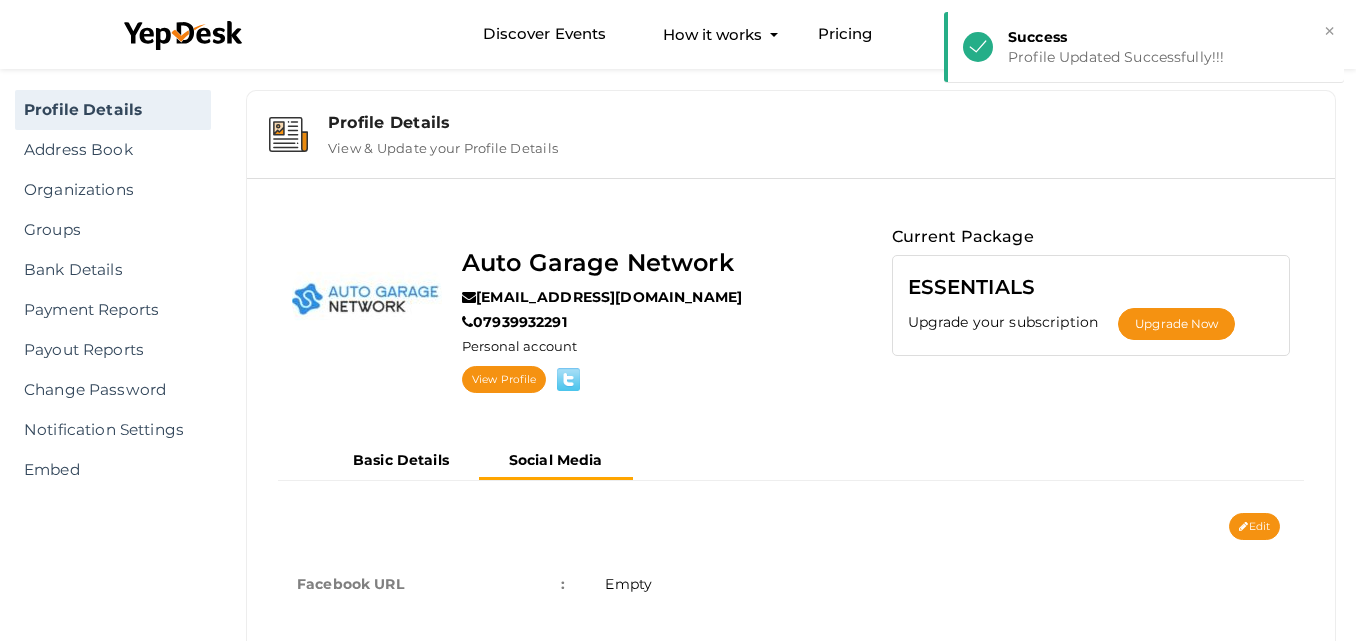 scroll, scrollTop: 0, scrollLeft: 0, axis: both 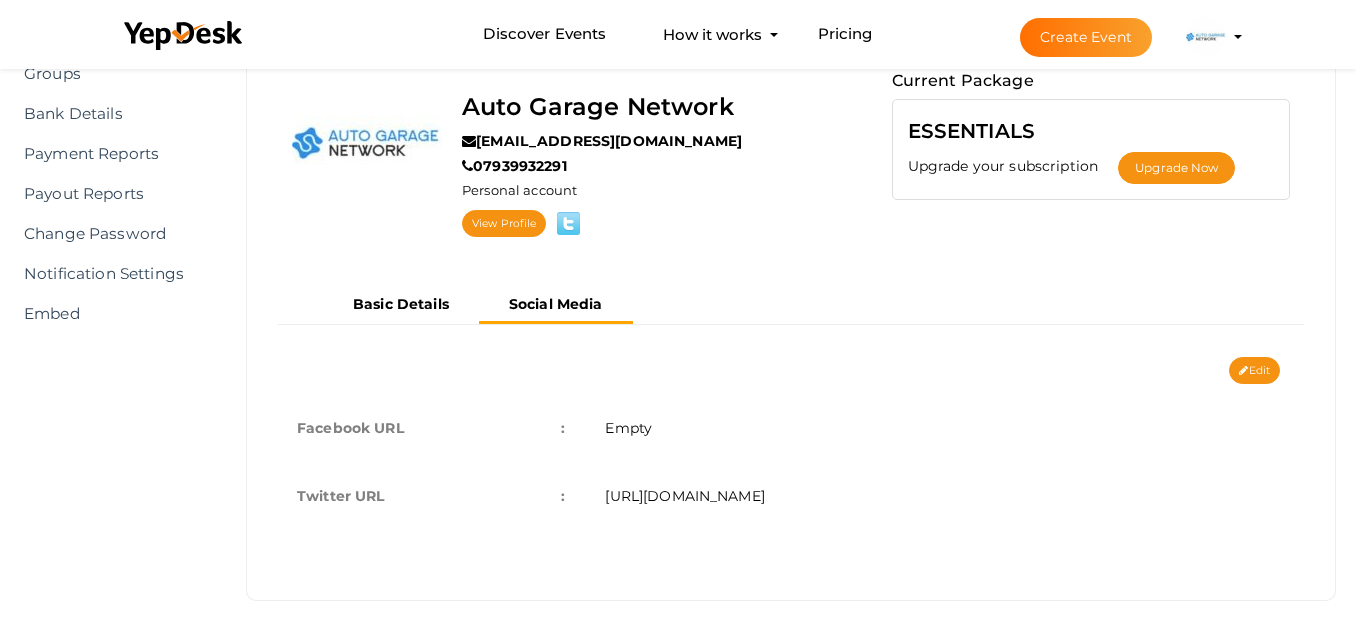 click on "Empty" at bounding box center (945, 428) 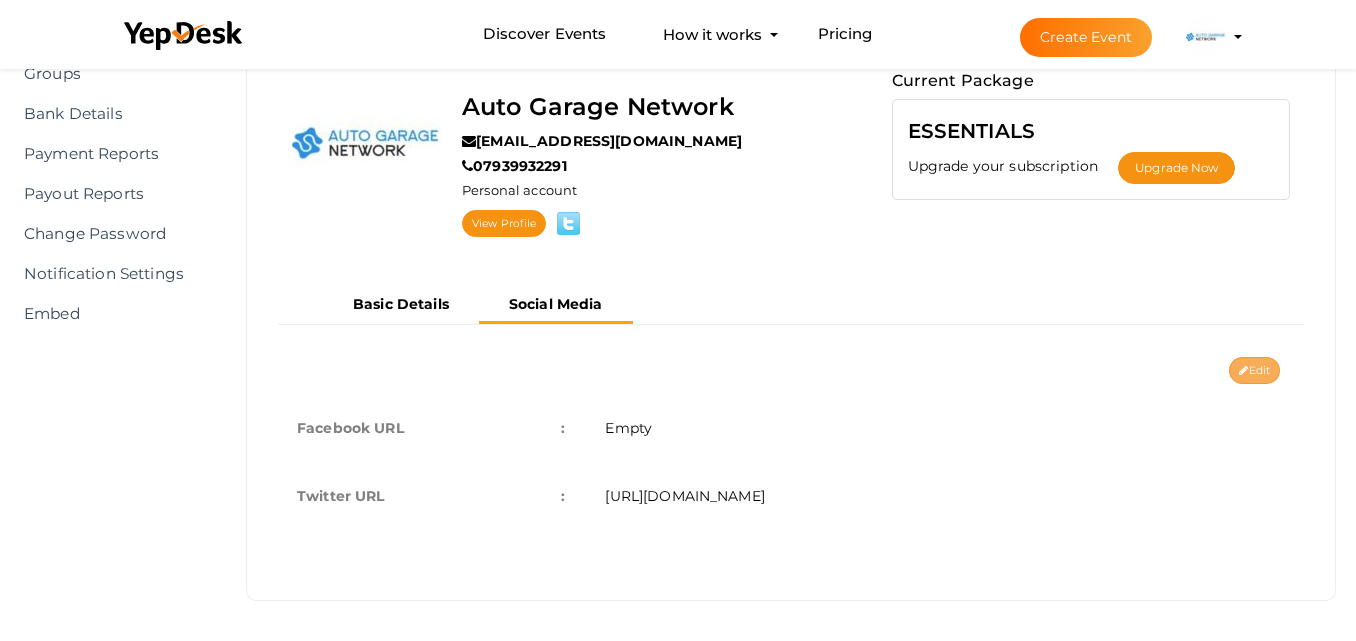 click on "Edit" at bounding box center (1254, 370) 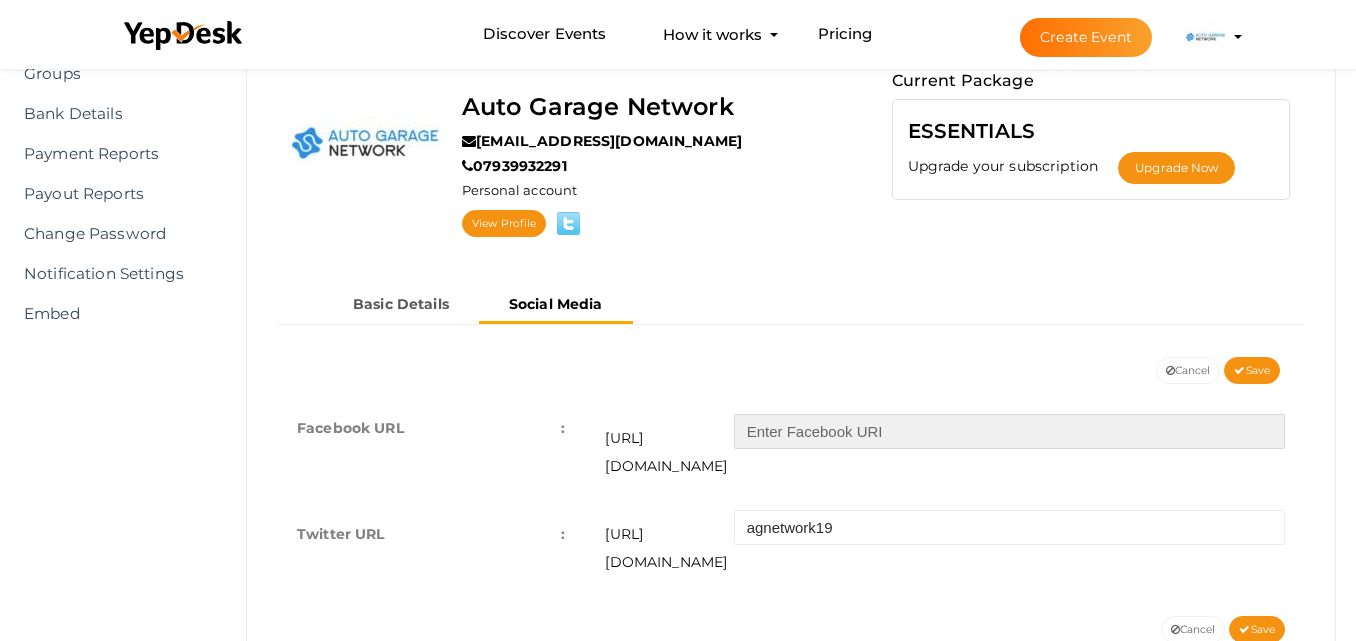 click at bounding box center [1009, 431] 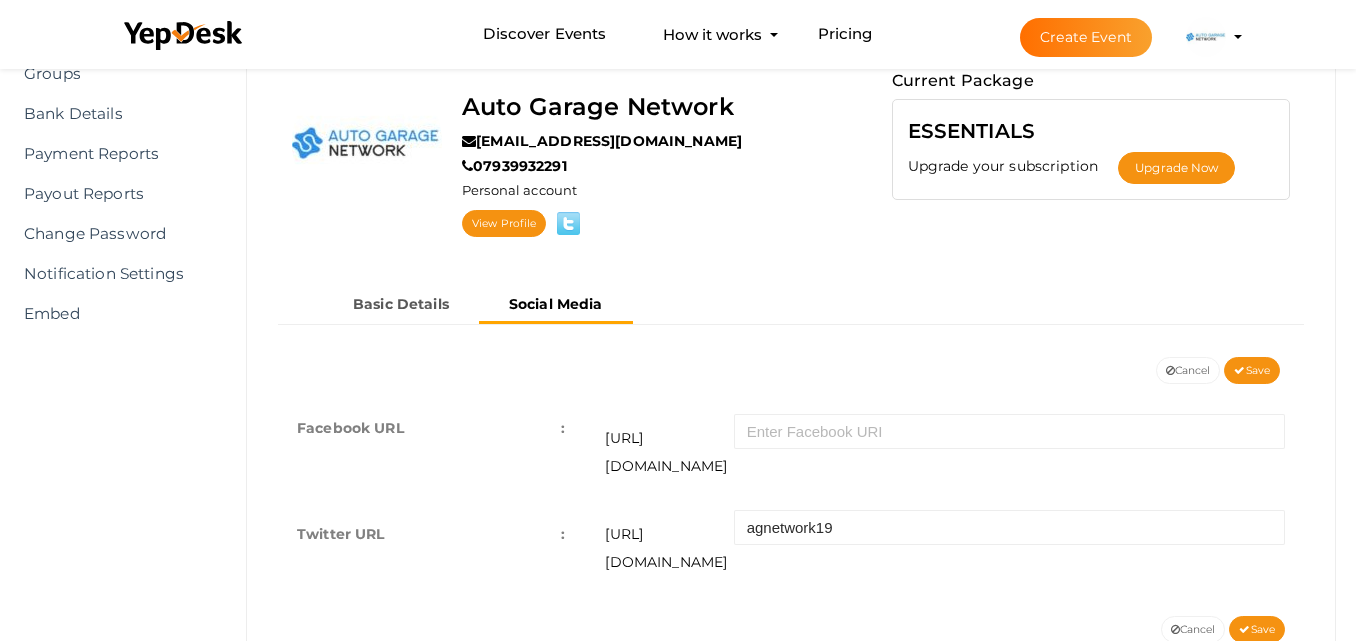 click on "Edit
Cancel
Save
Facebook URL :
Empty
Twitter URL :
https://twitter.com/agnetwork19
Facebook URL :
https://facebook.com/
Twitter URL :
https://twitter.com/   agnetwork19
Cancel
Save" at bounding box center [791, 517] 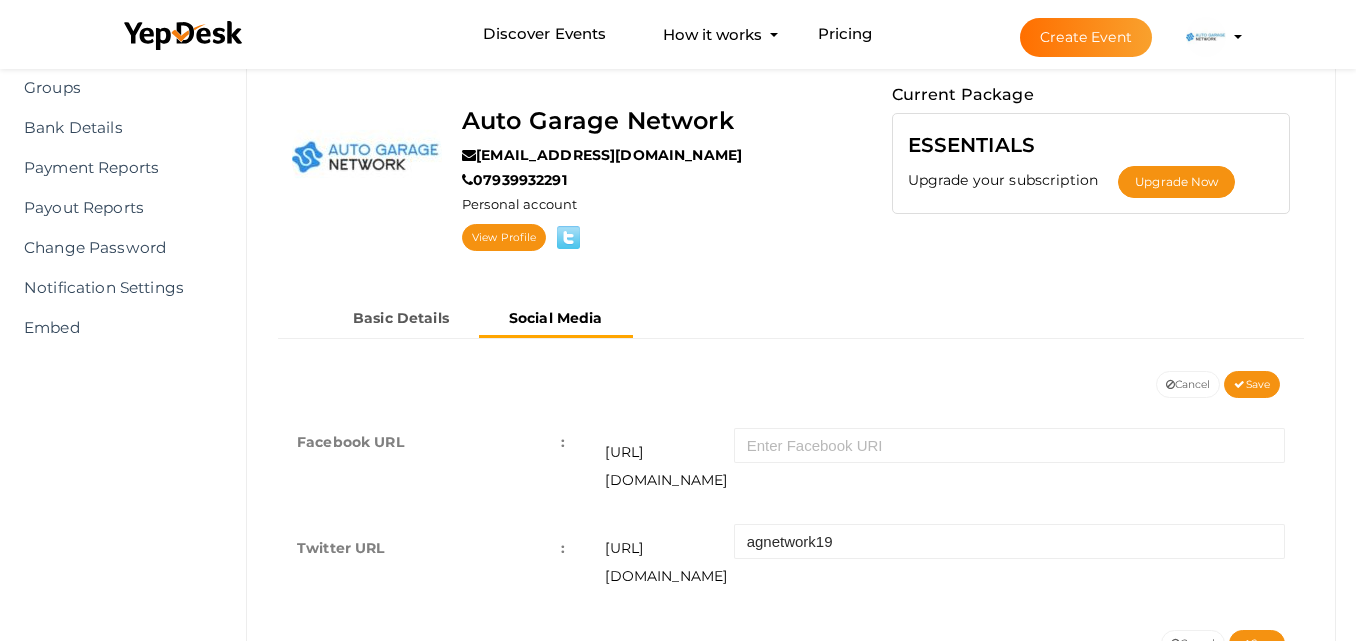 scroll, scrollTop: 0, scrollLeft: 0, axis: both 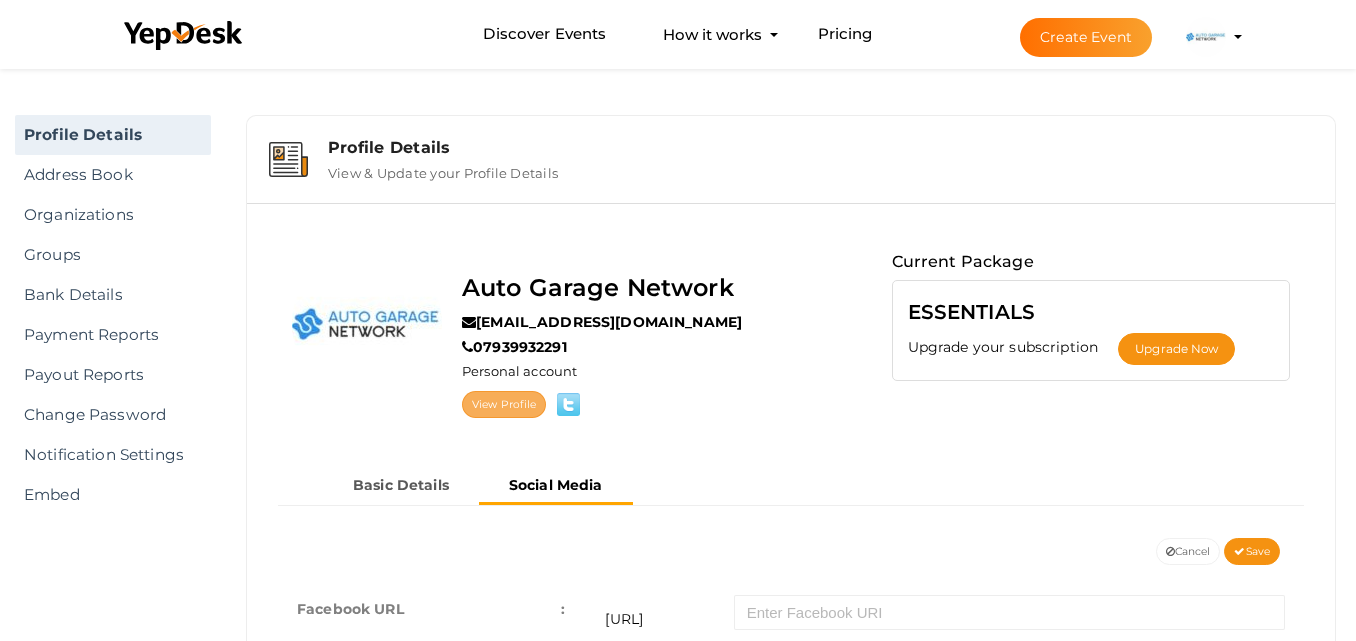 click on "View Profile" at bounding box center [504, 404] 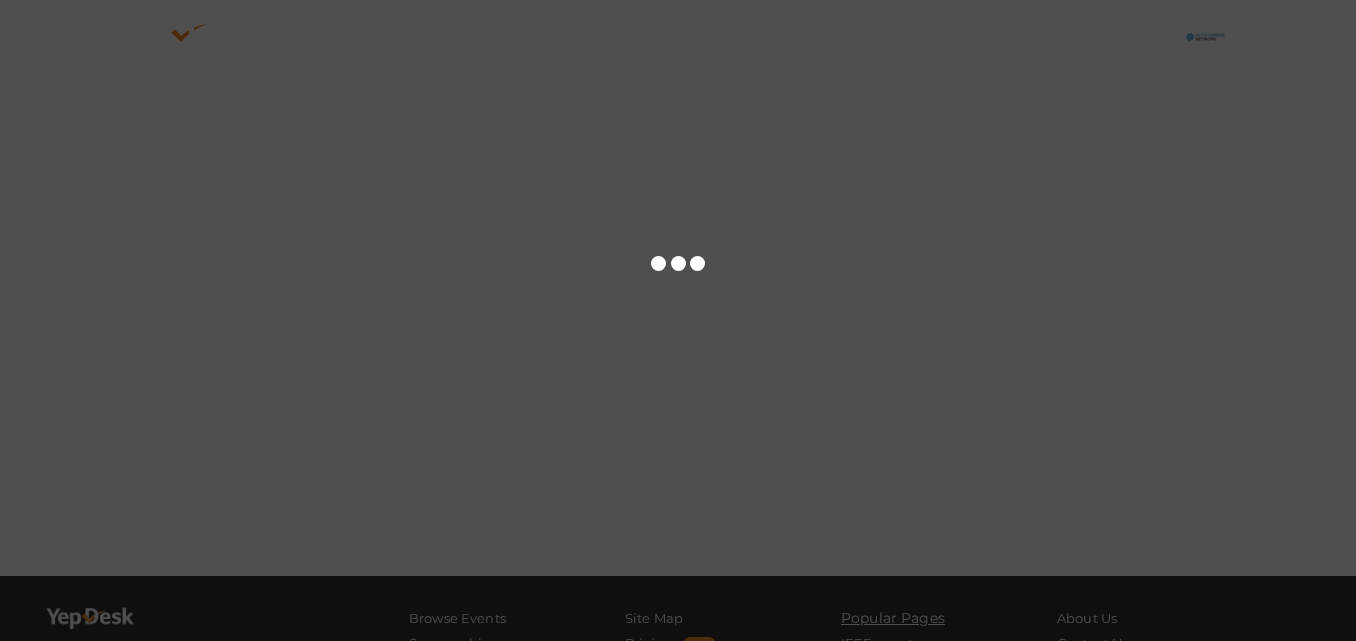 scroll, scrollTop: 0, scrollLeft: 0, axis: both 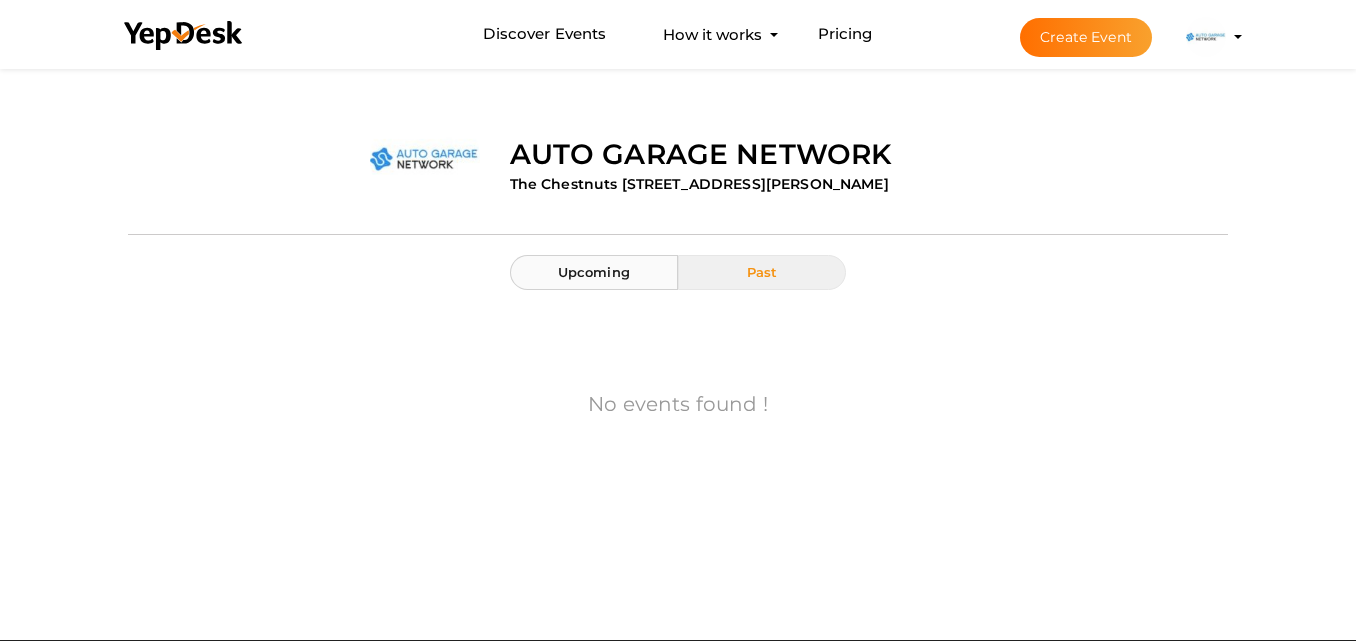 click on "Upcoming" at bounding box center (594, 272) 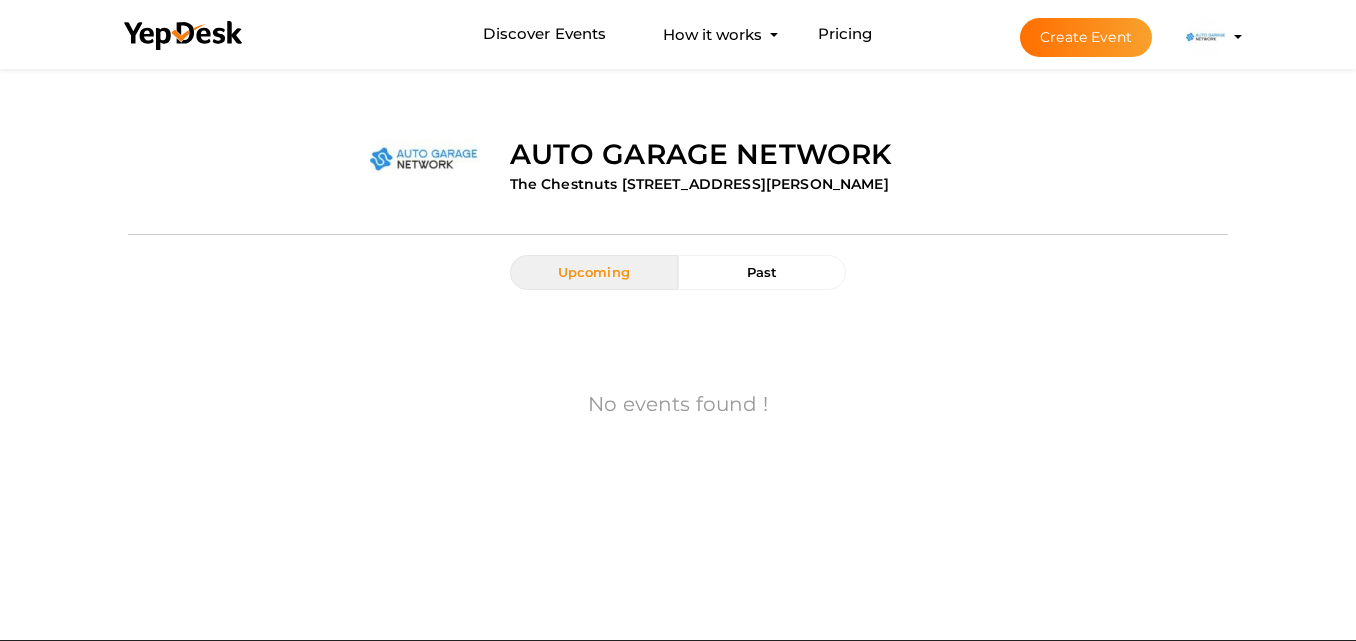 click on "Discover Events
How it works
Powerful Registration / Ticketing
Start selling your tickets in minutes
Pricing
Create Event
Personal Profile" at bounding box center [678, 34] 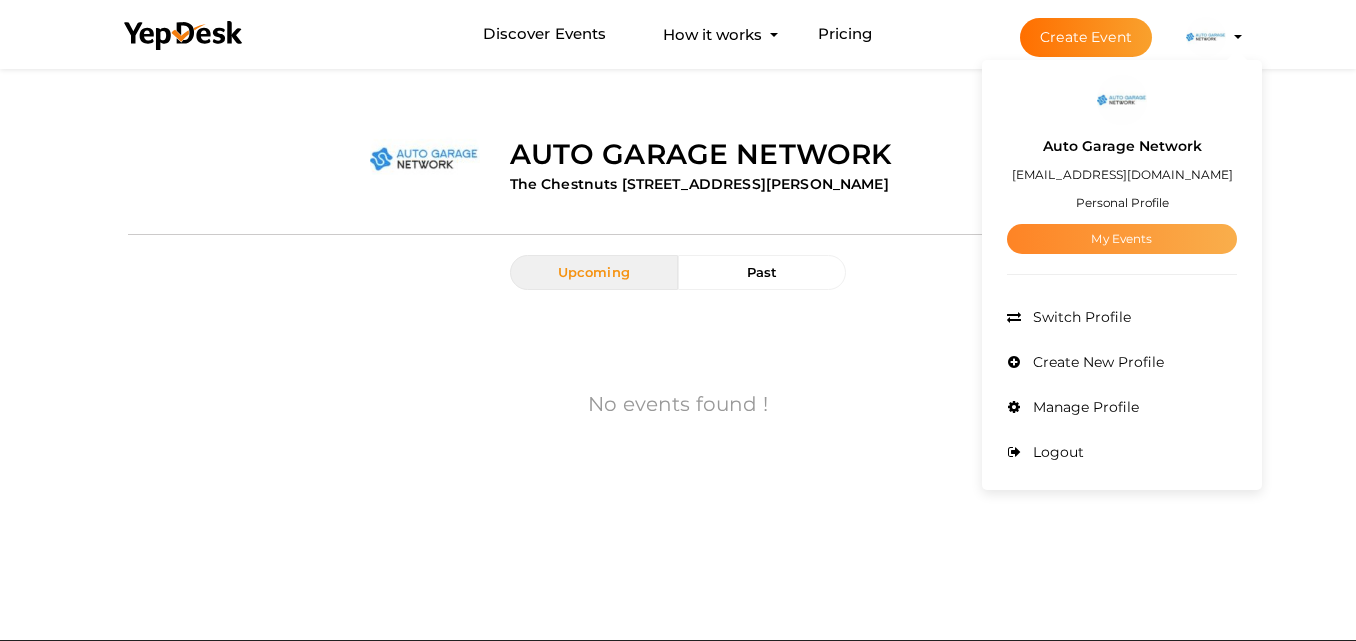 click on "My Events" at bounding box center (1122, 239) 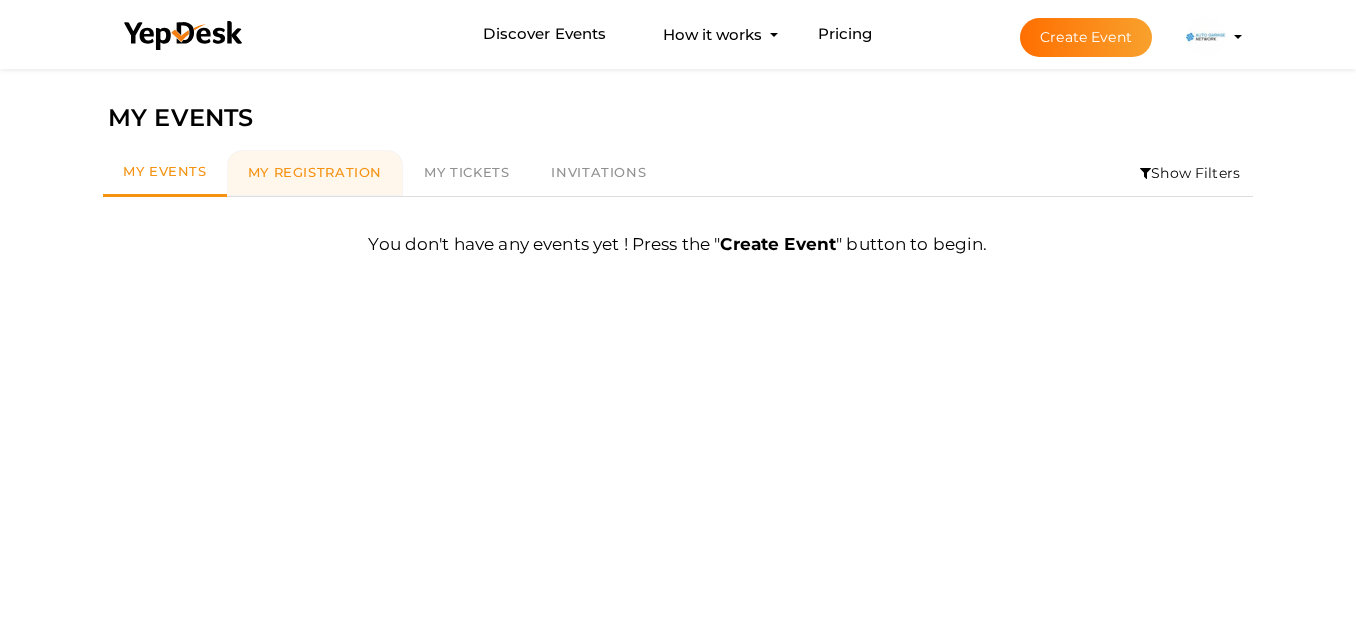 click on "My
Registration" at bounding box center (315, 173) 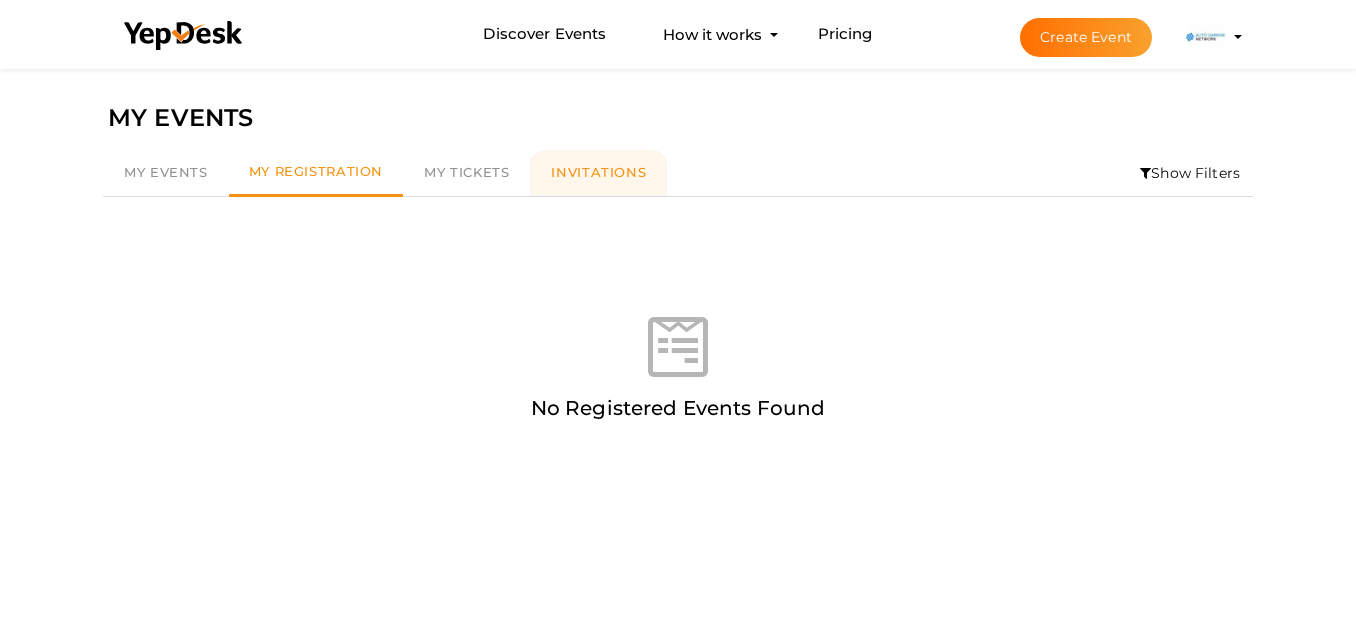 click on "Invitations" at bounding box center [598, 172] 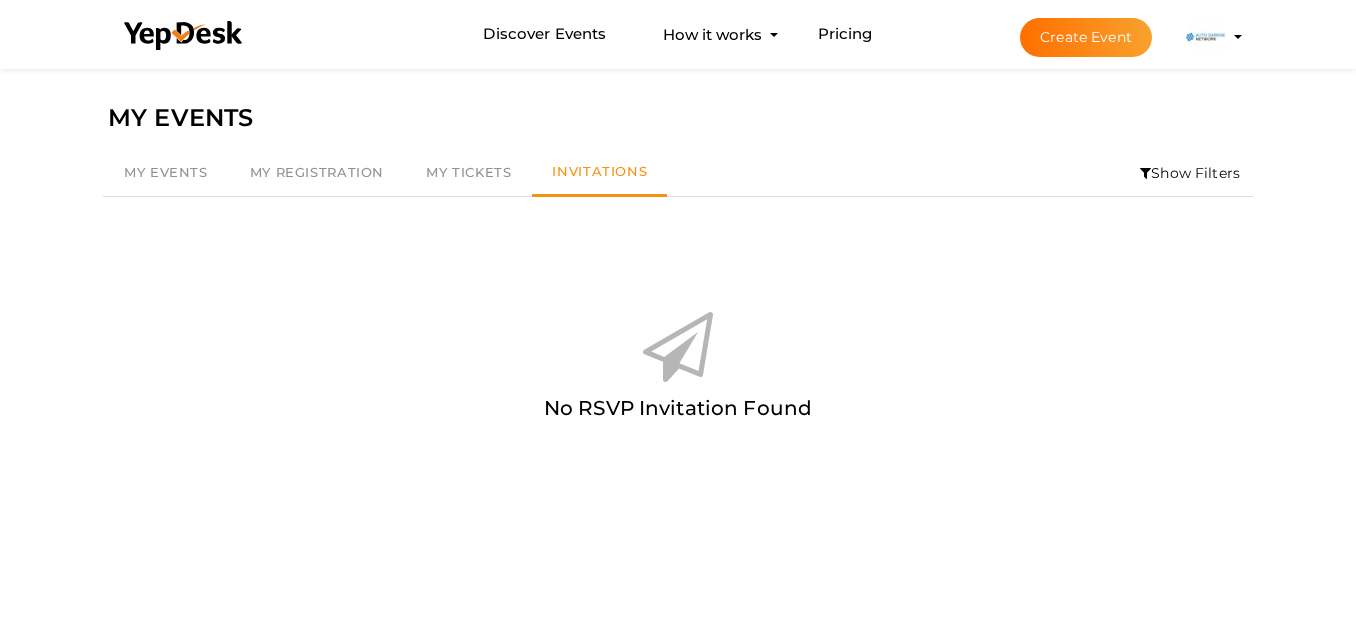click at bounding box center (1206, 37) 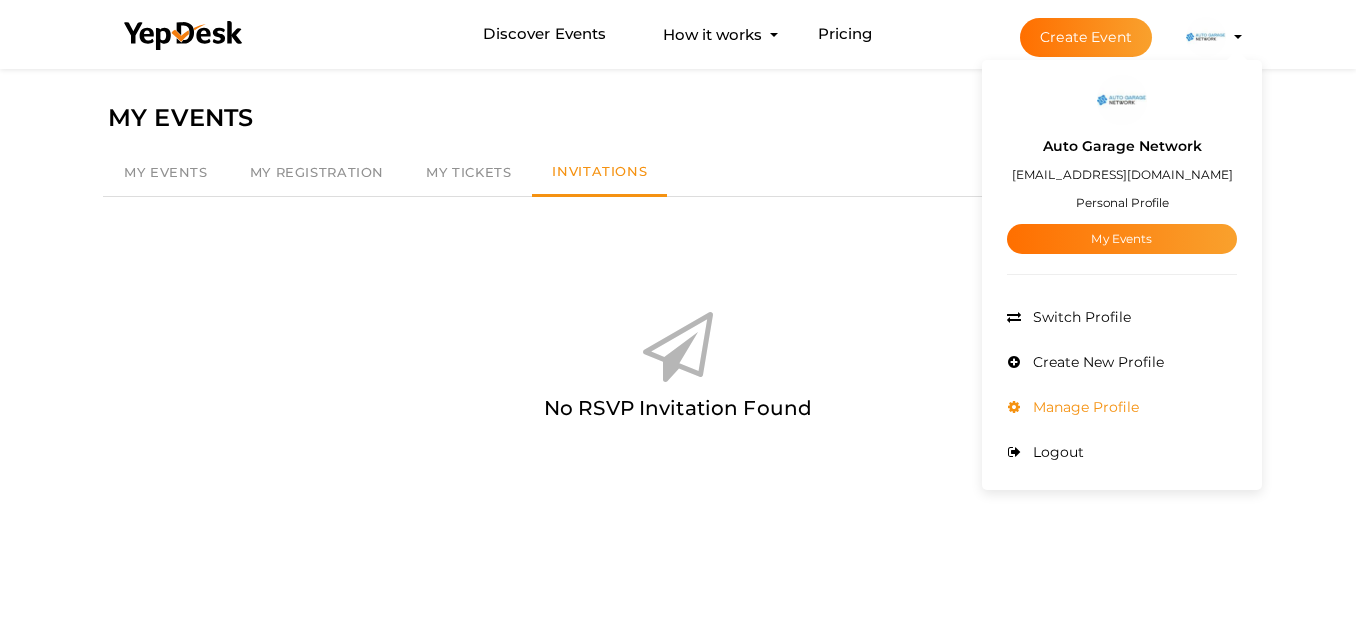 click on "Manage Profile" at bounding box center (1083, 407) 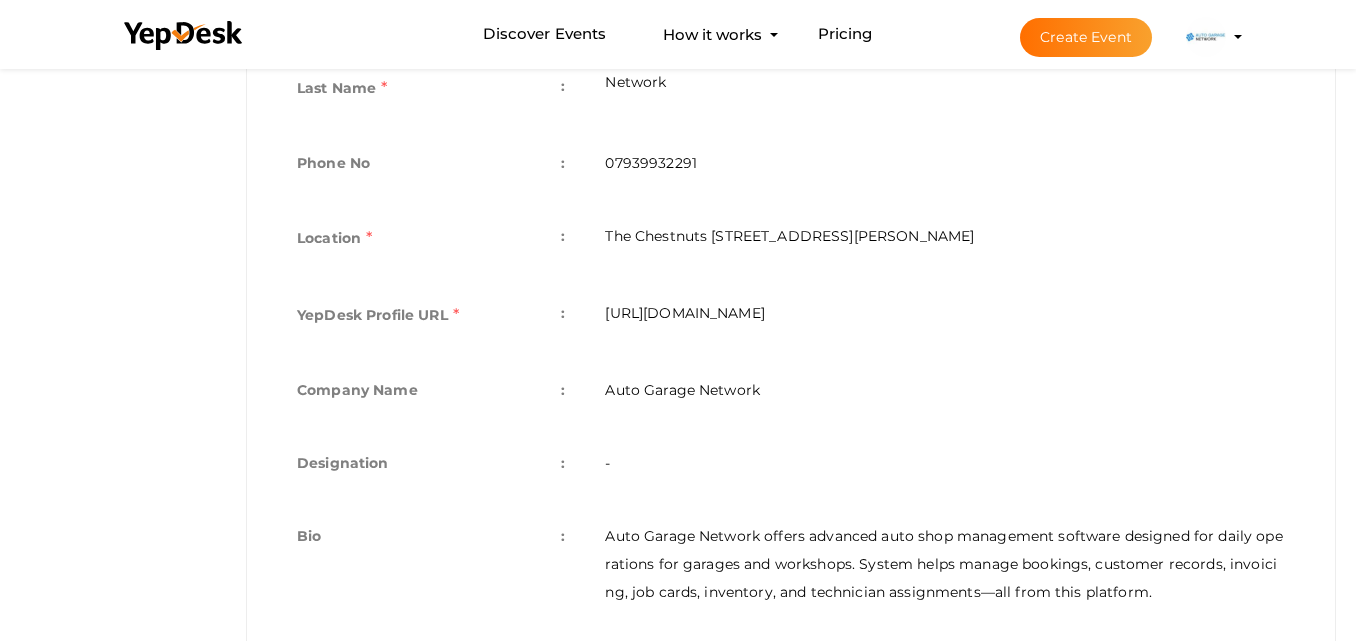 scroll, scrollTop: 662, scrollLeft: 0, axis: vertical 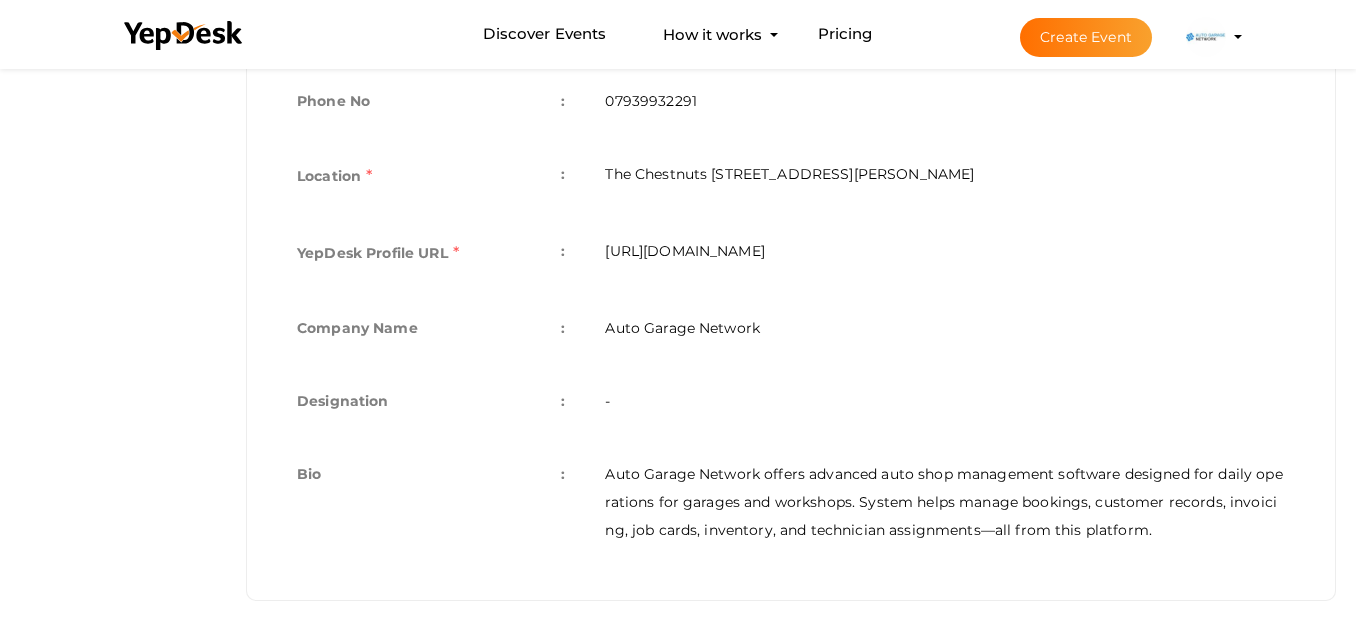 click on "Auto Garage Network offers advanced auto shop management software designed for daily operations for garages and workshops. System helps manage bookings, customer records, invoicing, job cards, inventory, and technician assignments—all from this platform." at bounding box center [945, 502] 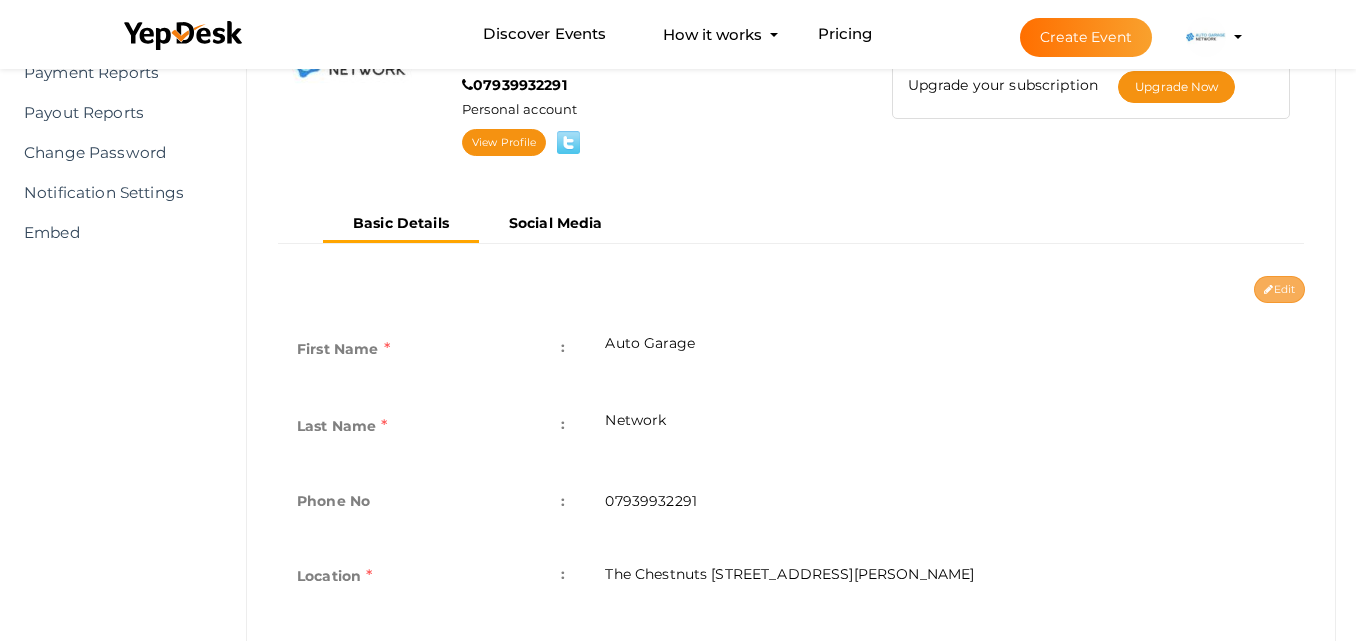 click on "Edit" at bounding box center (1279, 289) 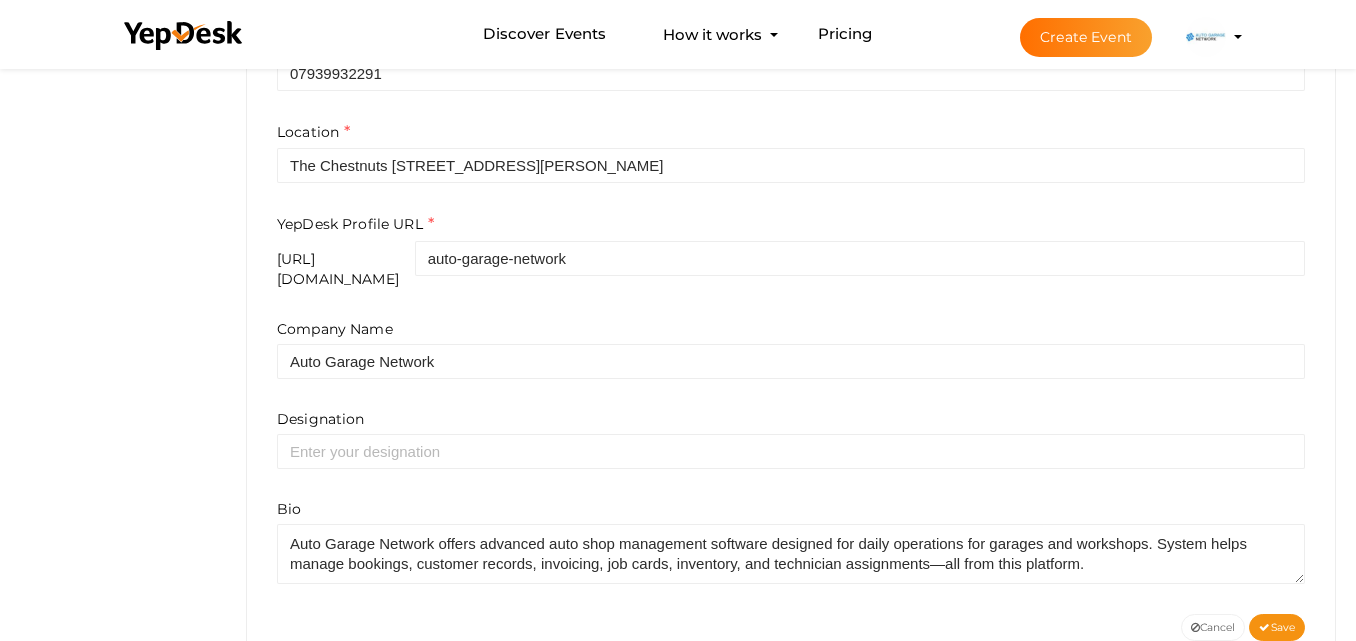 scroll, scrollTop: 763, scrollLeft: 0, axis: vertical 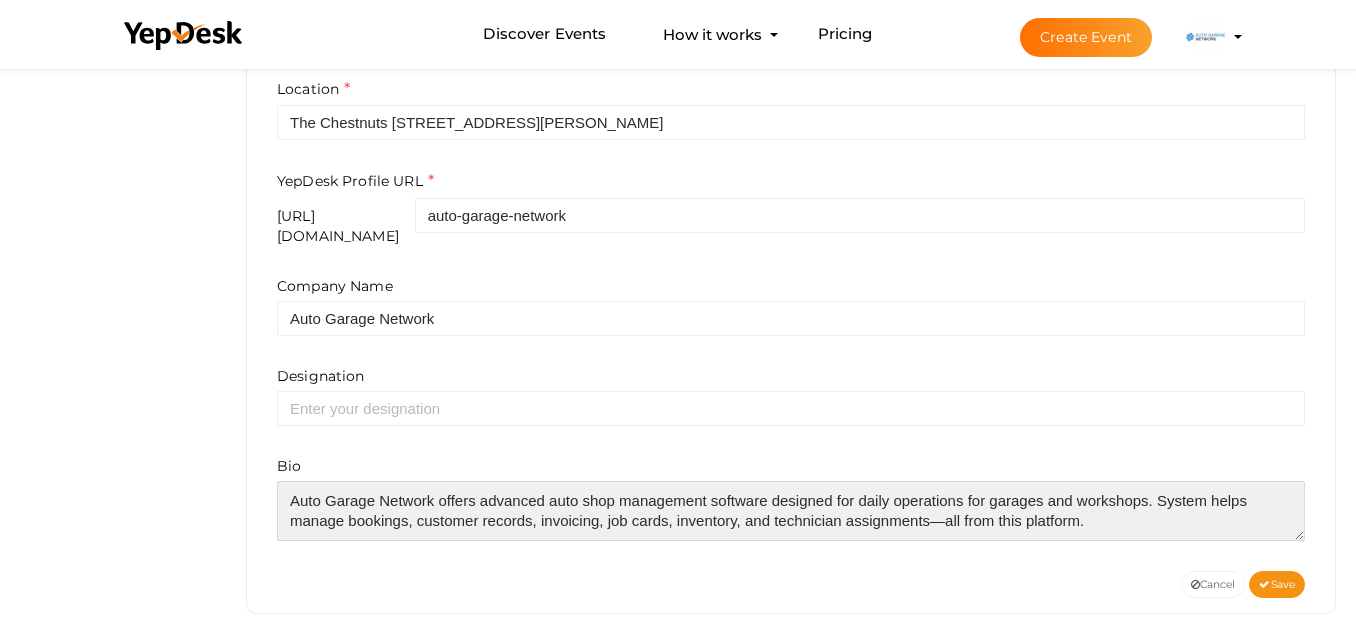 click at bounding box center (791, 511) 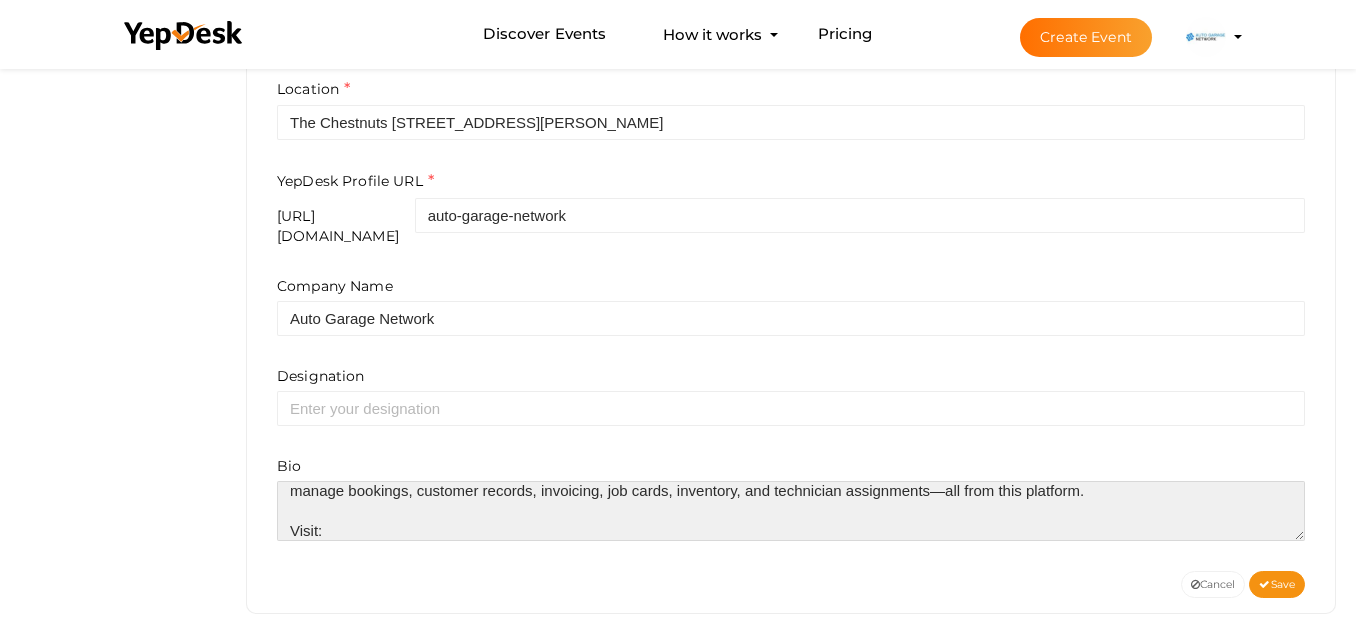 paste on "https://www.autogaragenetwork.com/" 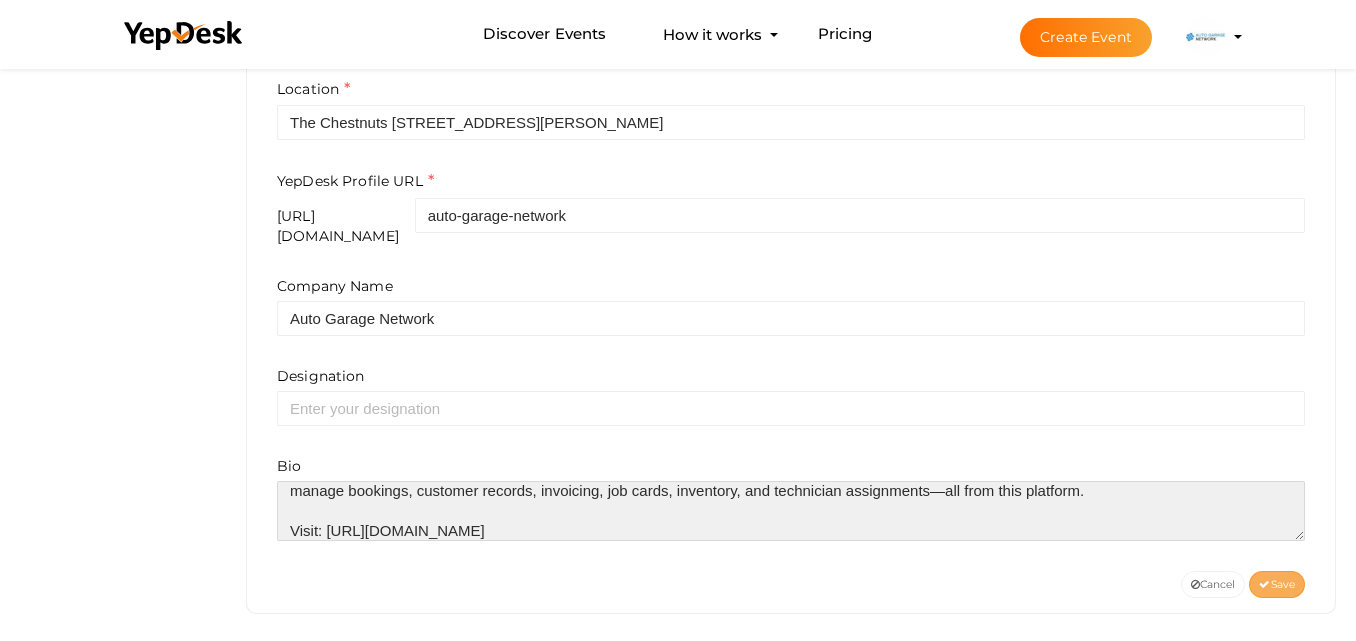 type on "Auto Garage Network offers advanced auto shop management software designed for daily operations for garages and workshops. System helps manage bookings, customer records, invoicing, job cards, inventory, and technician assignments—all from this platform.
Visit: https://www.autogaragenetwork.com/" 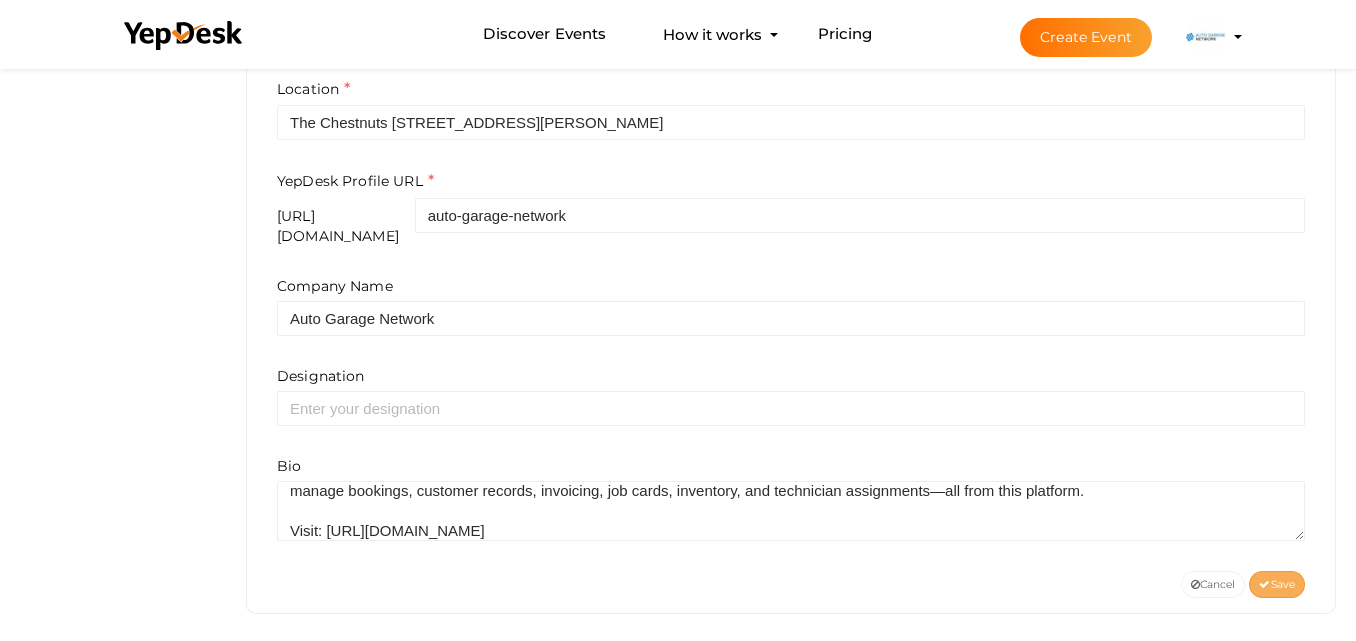 click on "Save" at bounding box center (1277, 584) 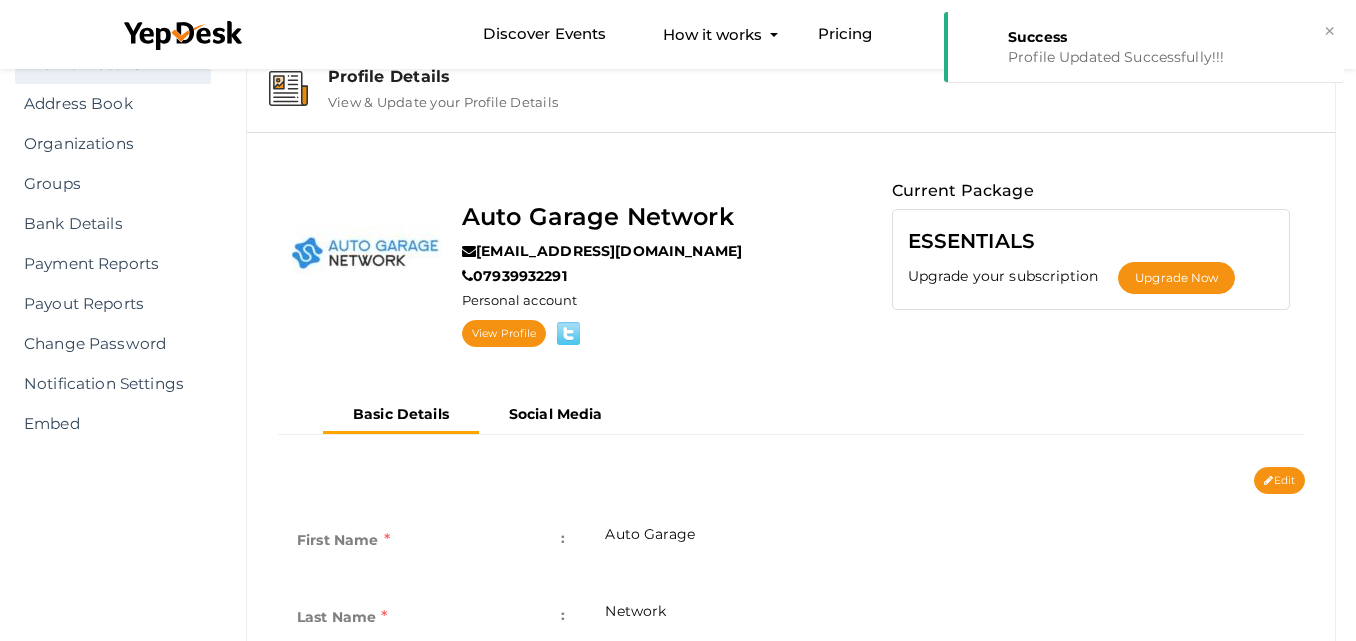 scroll, scrollTop: 0, scrollLeft: 0, axis: both 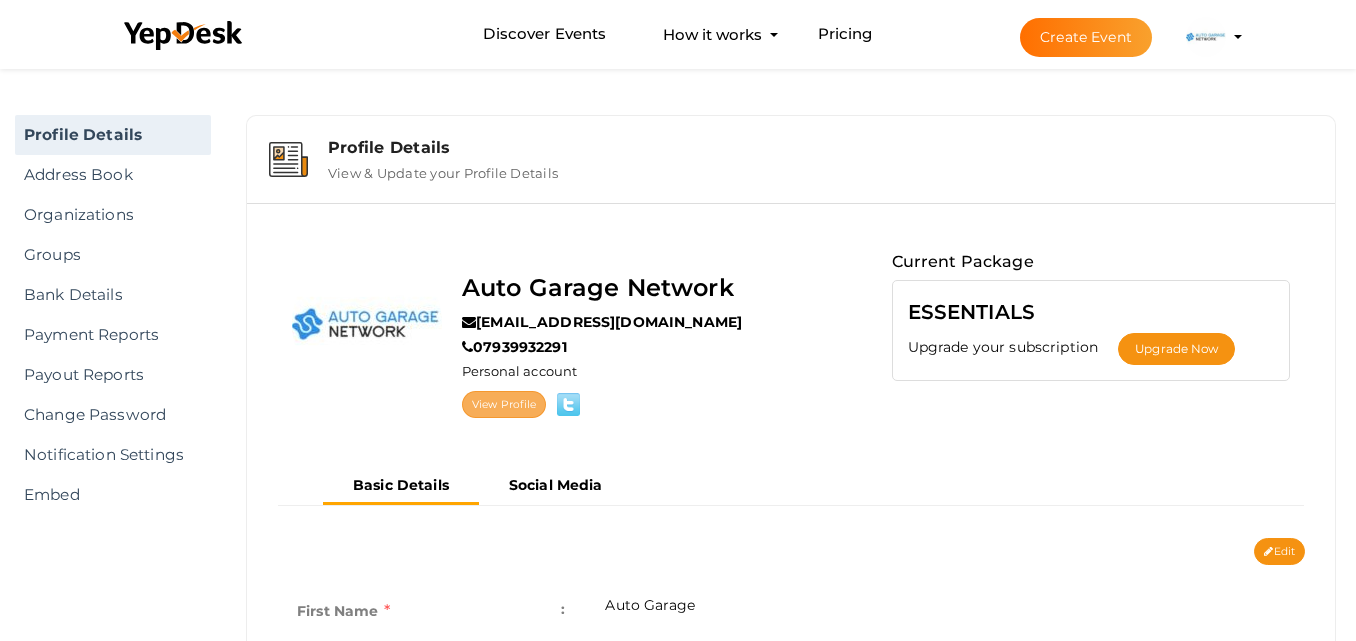 click on "View Profile" at bounding box center (504, 404) 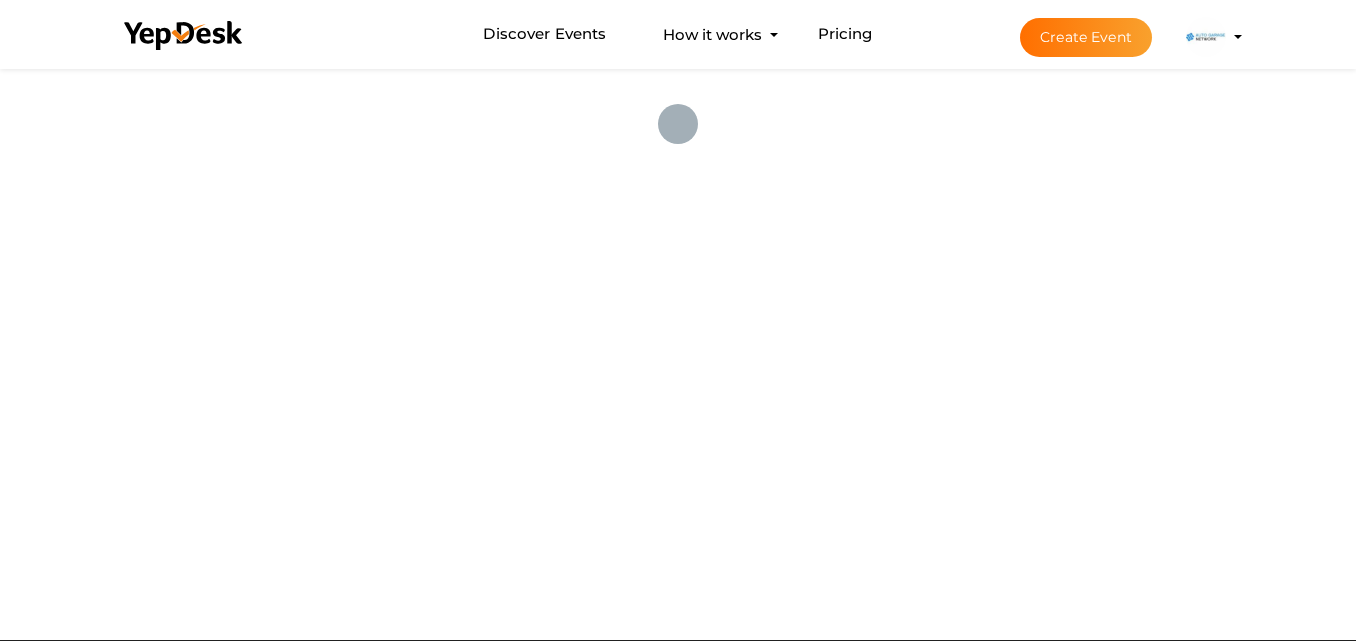 scroll, scrollTop: 0, scrollLeft: 0, axis: both 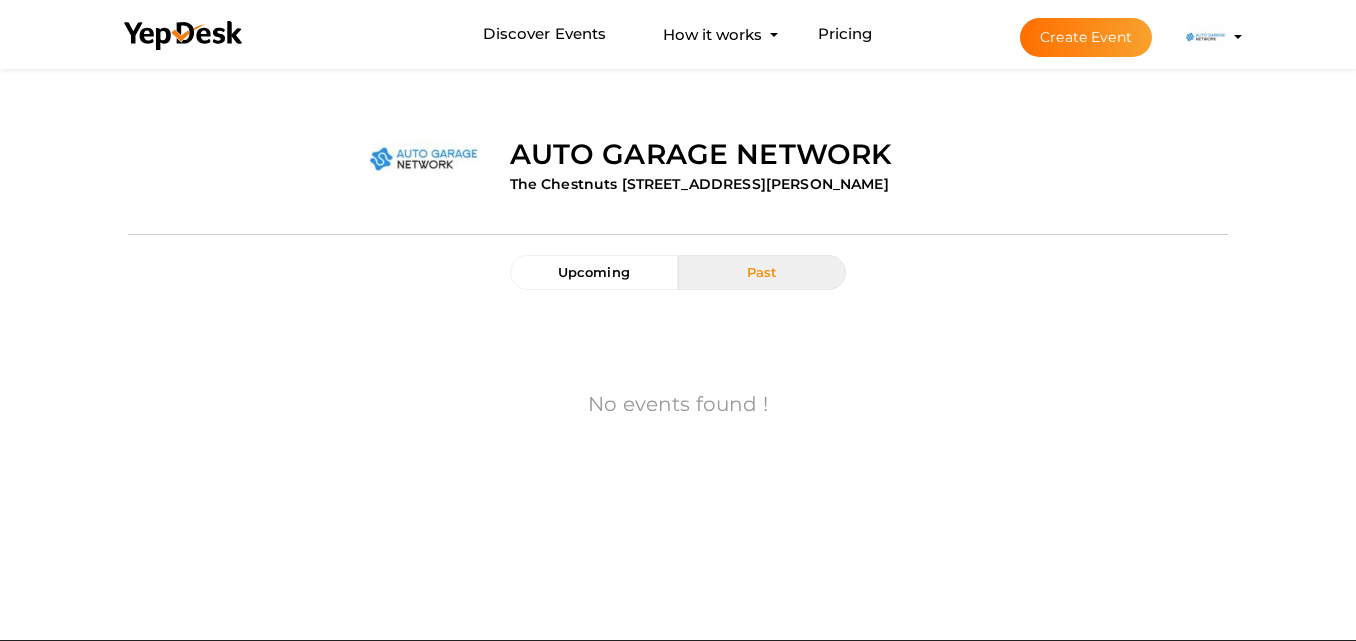 click at bounding box center [1206, 37] 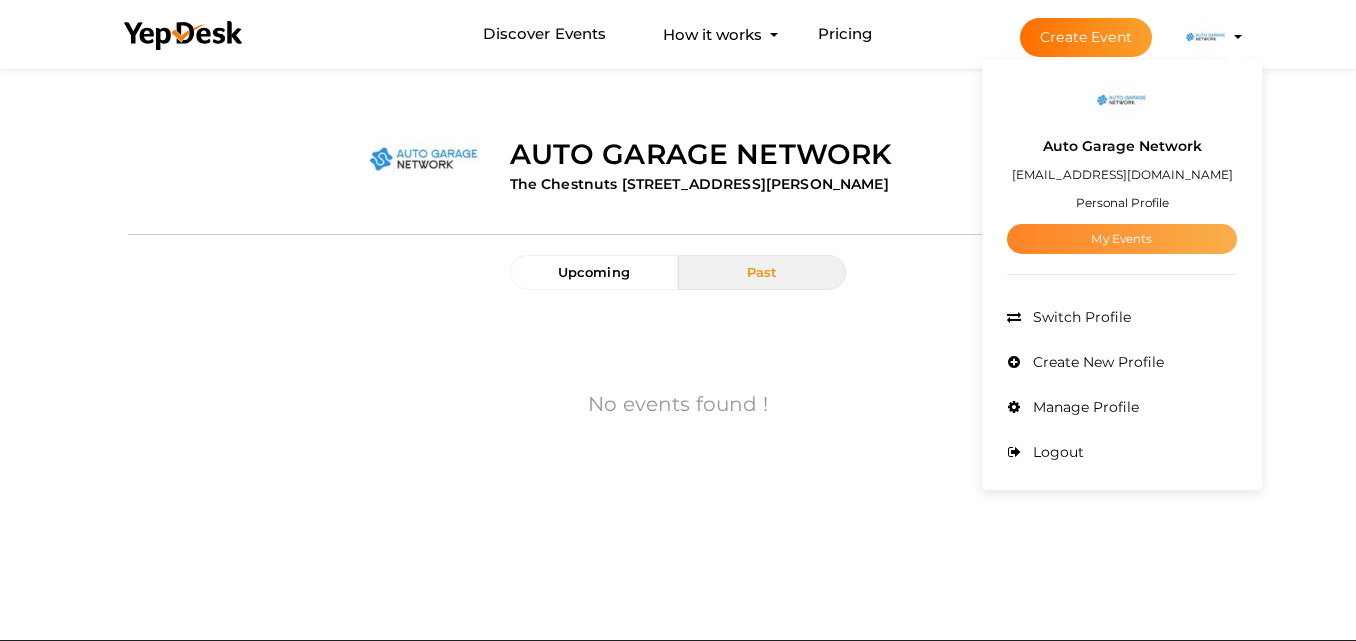 click on "My Events" at bounding box center [1122, 239] 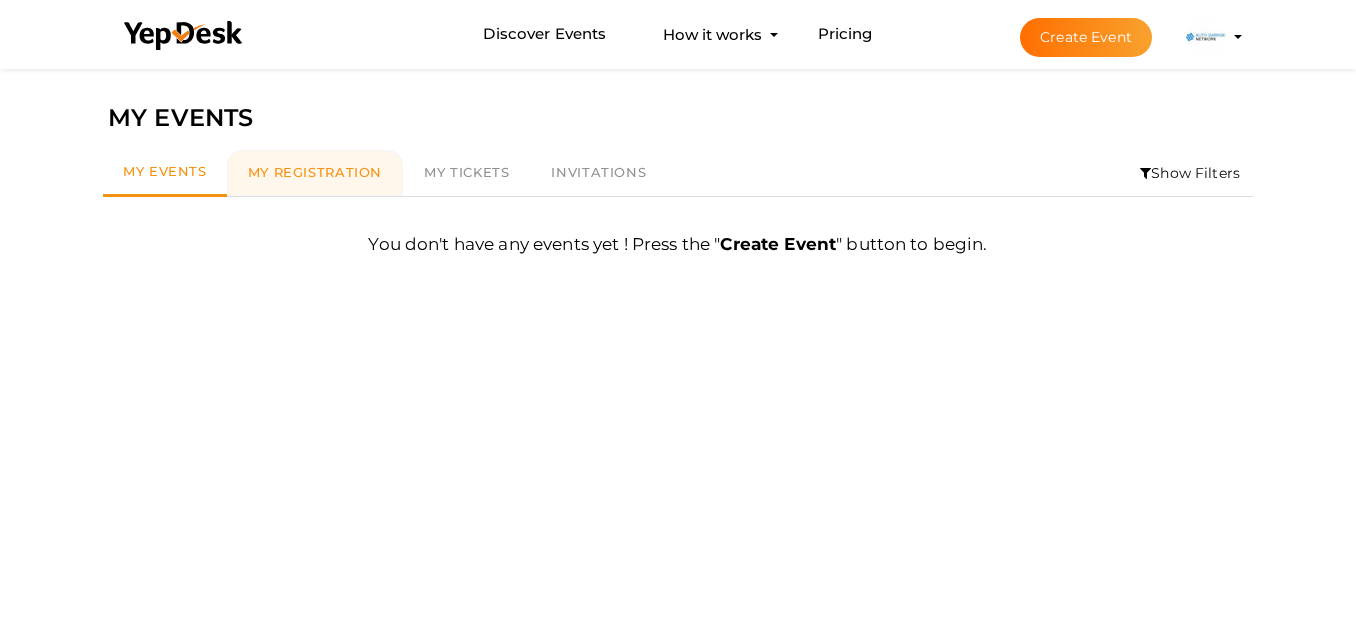 click on "My
Registration" at bounding box center [315, 172] 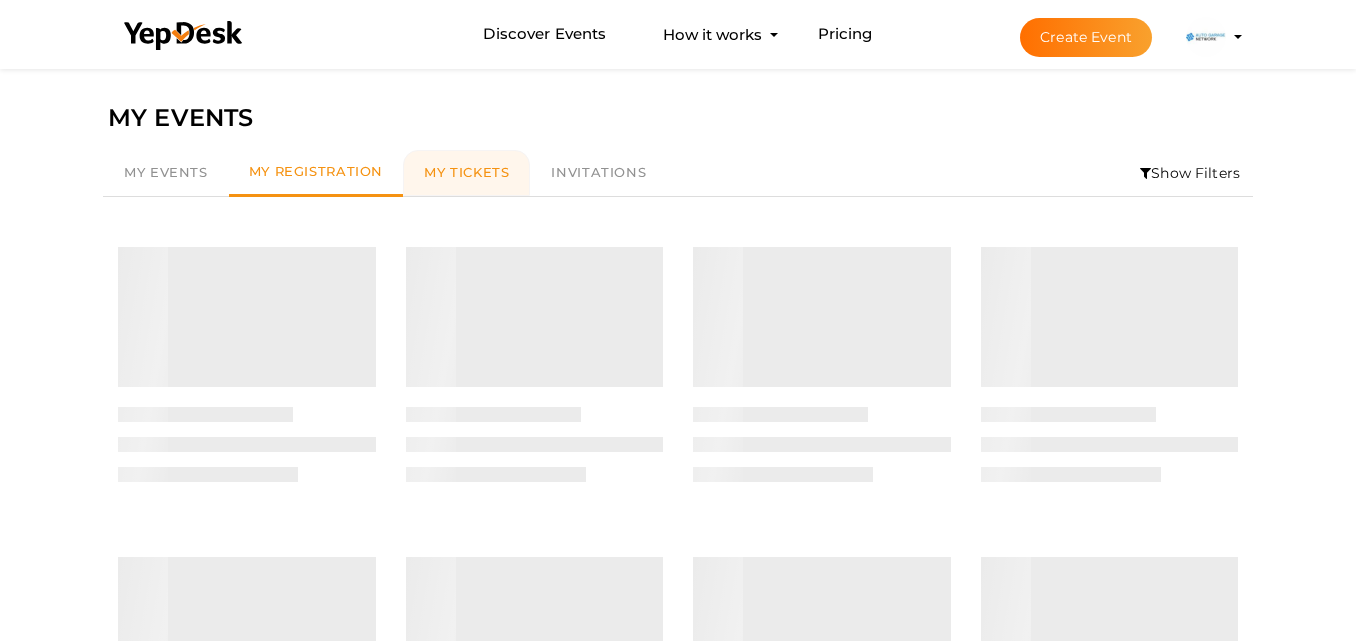 click on "My
Tickets" at bounding box center (466, 172) 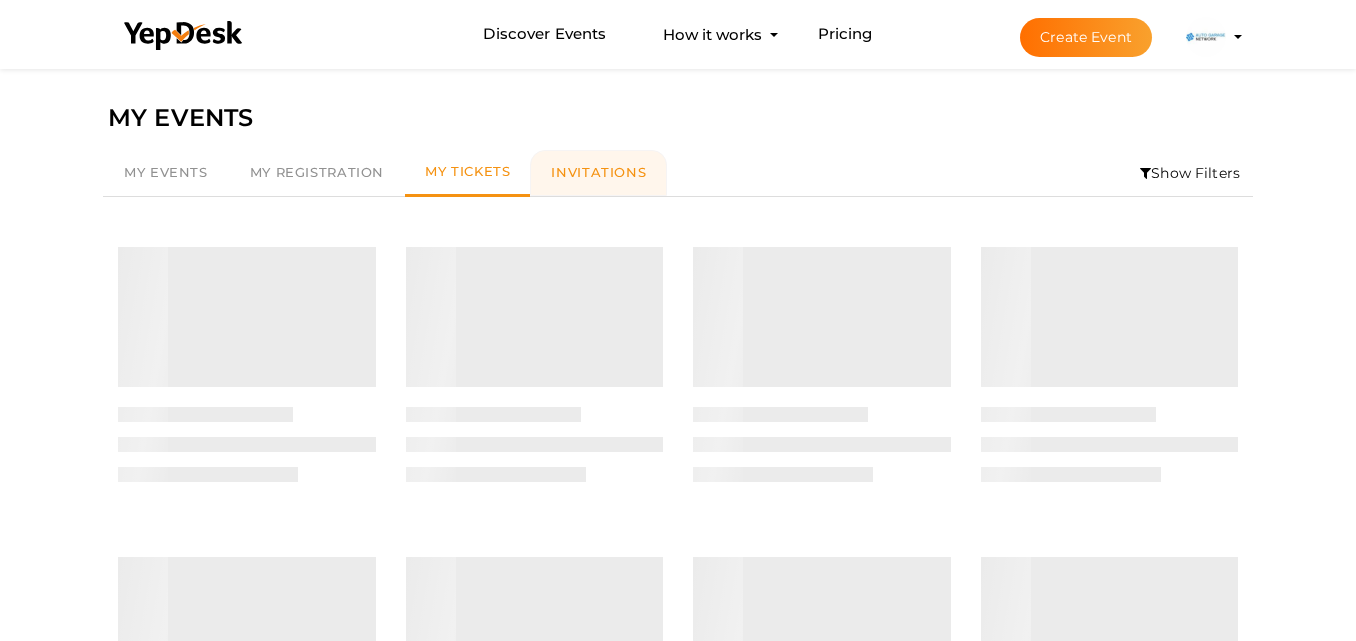 click on "Invitations" at bounding box center [598, 172] 